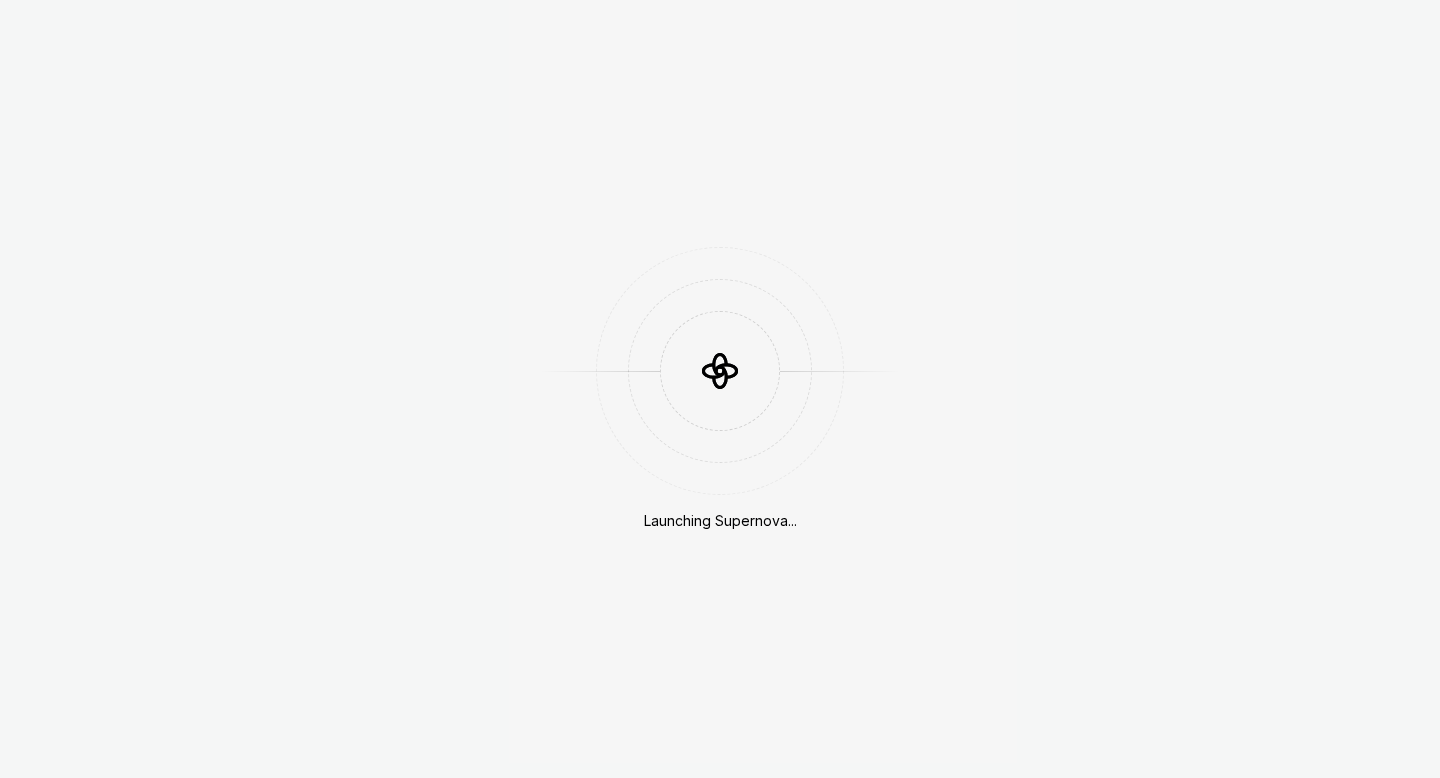 scroll, scrollTop: 0, scrollLeft: 0, axis: both 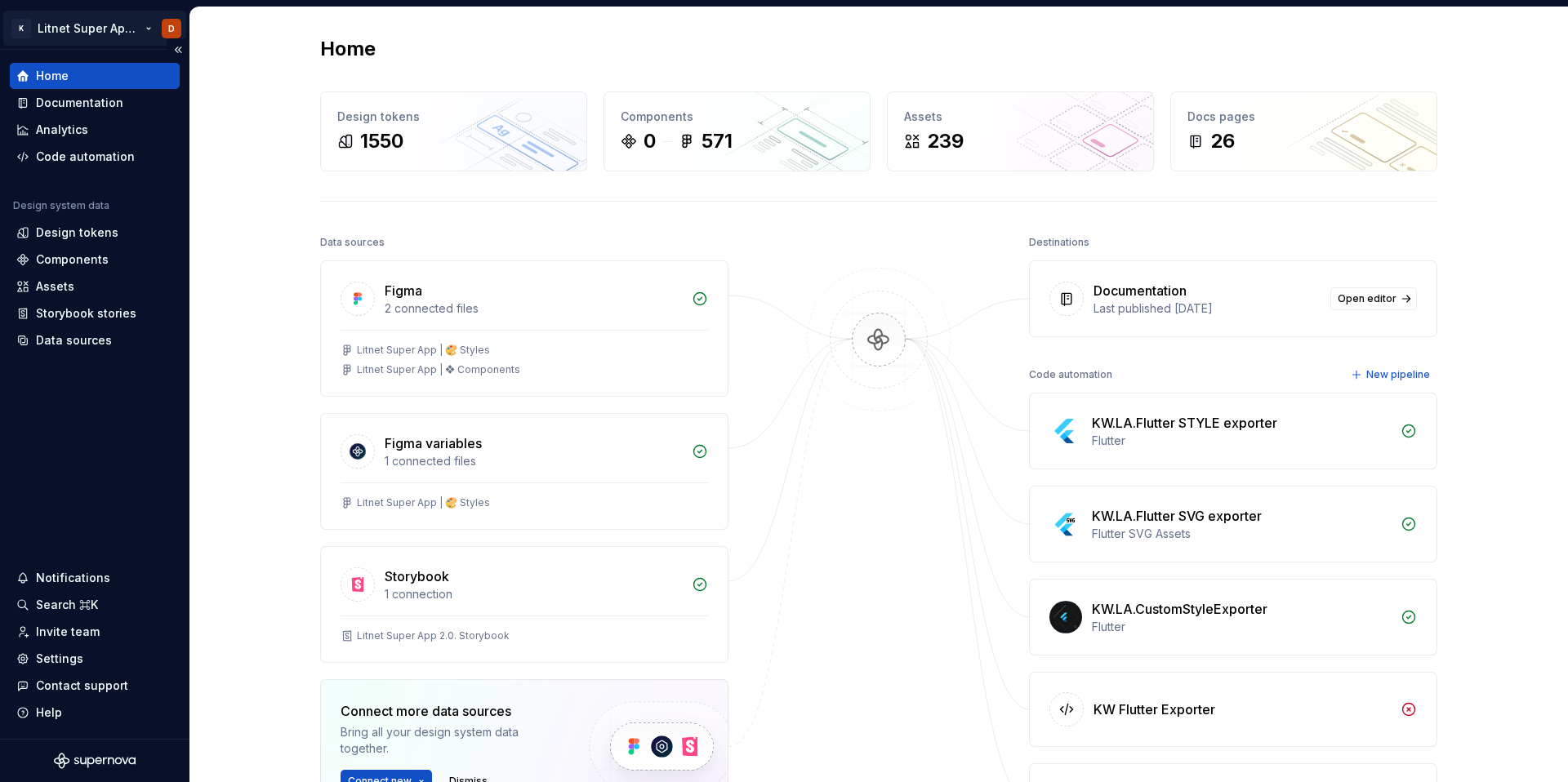 click on "K Litnet Super App 2.0. D Home Documentation Analytics Code automation Design system data Design tokens Components Assets Storybook stories Data sources Notifications Search ⌘K Invite team Settings Contact support Help Home Design tokens 1550 Components 0 571 Assets 239 Docs pages 26 Data sources Figma 2 connected files Litnet Super App | 🎨 Styles Litnet Super App | ❖ Components Figma variables 1 connected files Litnet Super App | 🎨 Styles Storybook 1 connection Litnet Super App 2.0. Storybook Connect more data sources Bring all your design system data together. Connect new Dismiss Destinations Documentation Last published [DATE] Open editor Code automation New pipeline KW.LA.Flutter STYLE exporter Flutter KW.LA.Flutter SVG exporter Flutter SVG Assets KW.LA.CustomStyleExporter Flutter KW Flutter Exporter KW.Litnet.Angular.Exporter Product documentation Learn how to build, manage and maintain design systems in smarter ways. Developer documentation Join our Slack community" at bounding box center [784, 391] 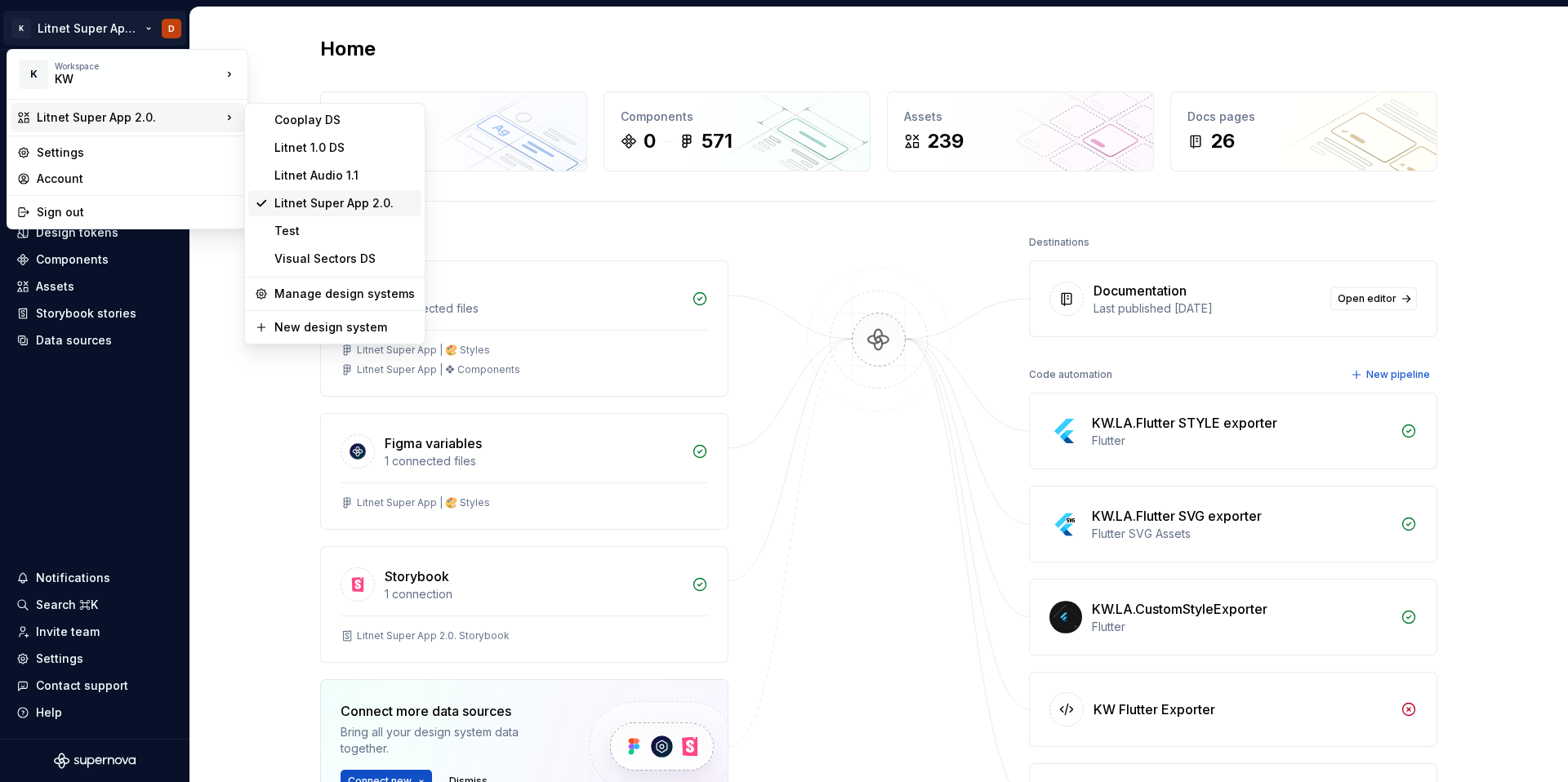 click on "Litnet Super App 2.0." at bounding box center [345, 203] 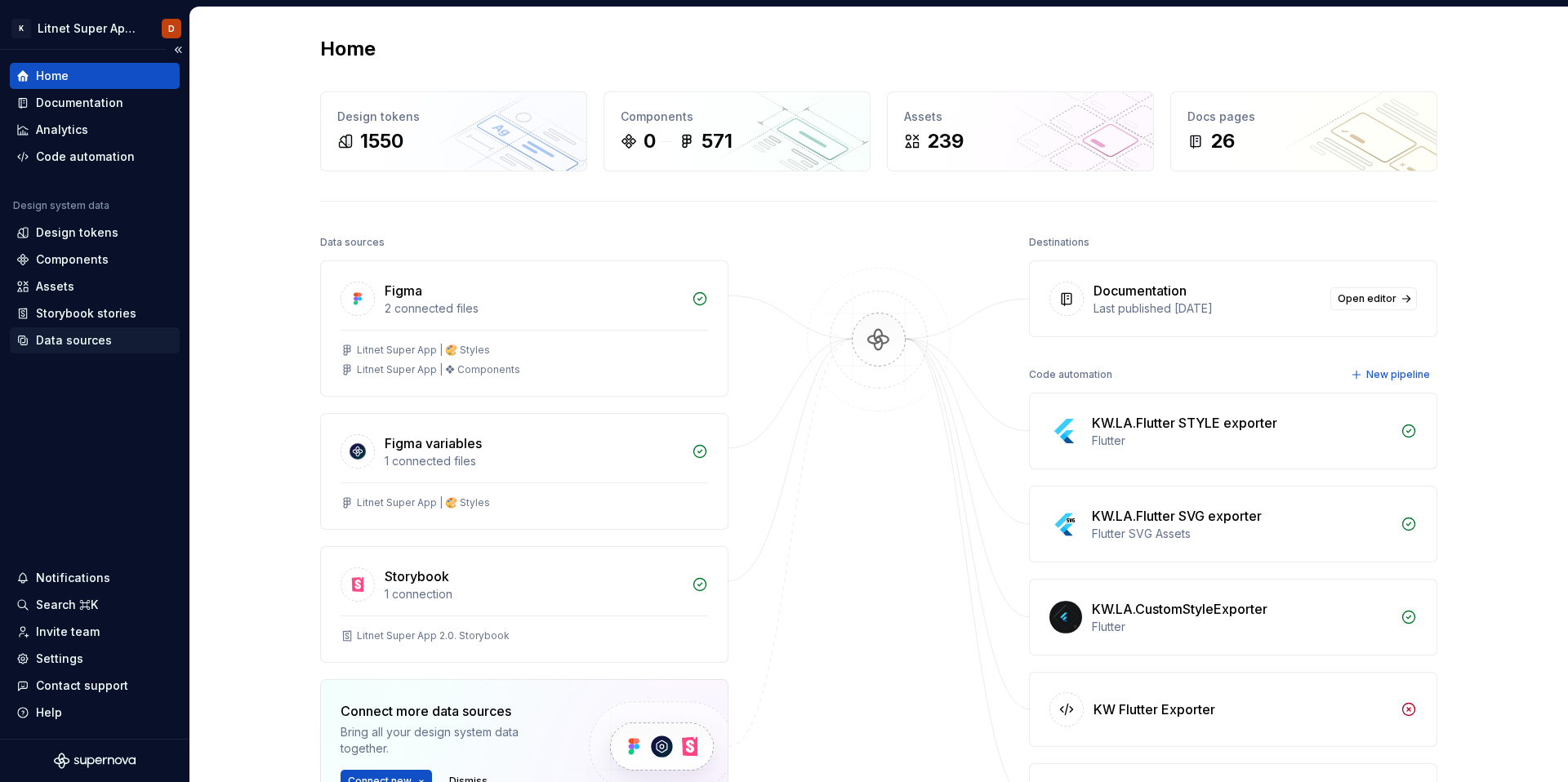 click on "Data sources" at bounding box center (74, 340) 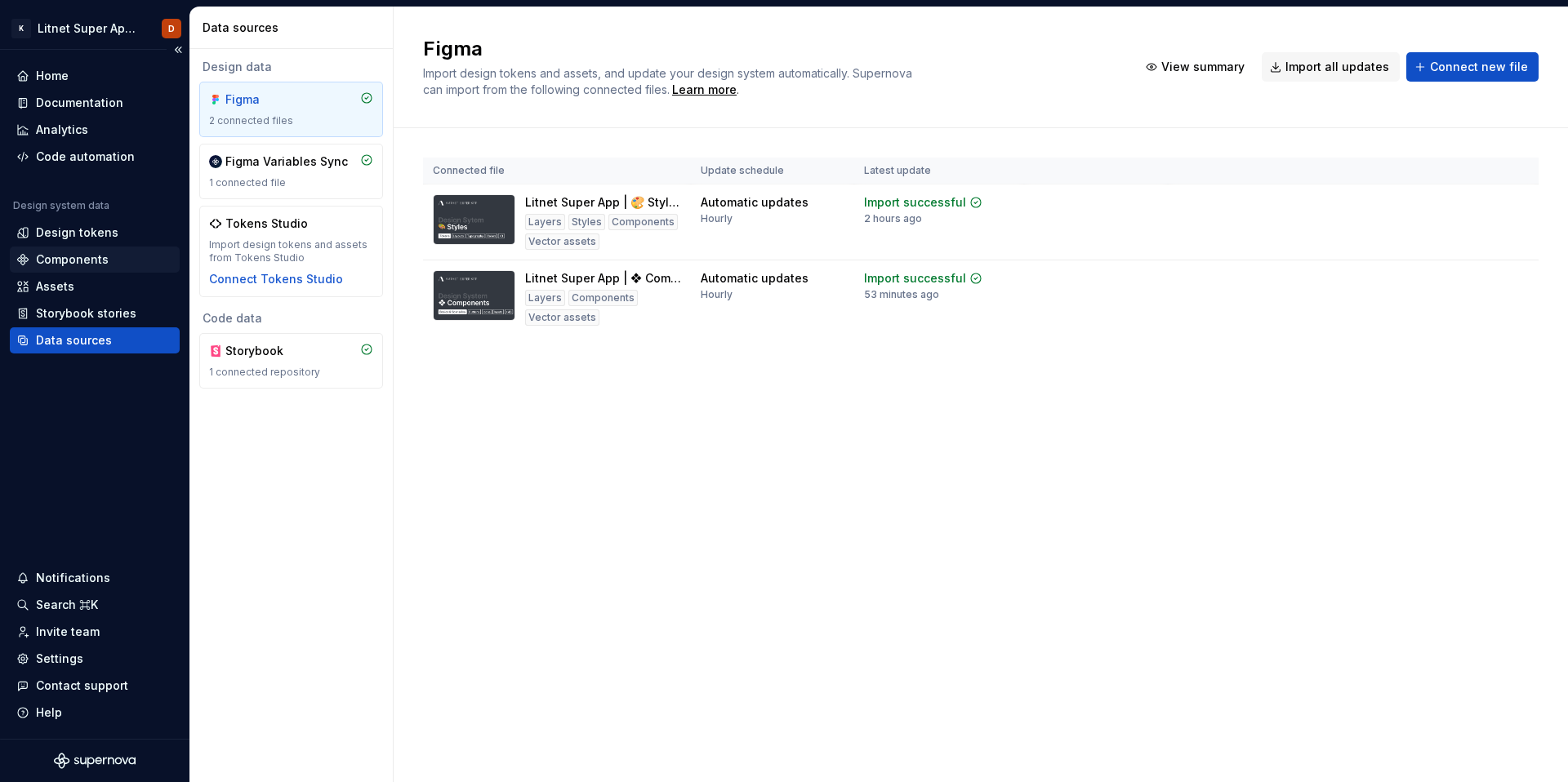 click on "Components" at bounding box center [72, 260] 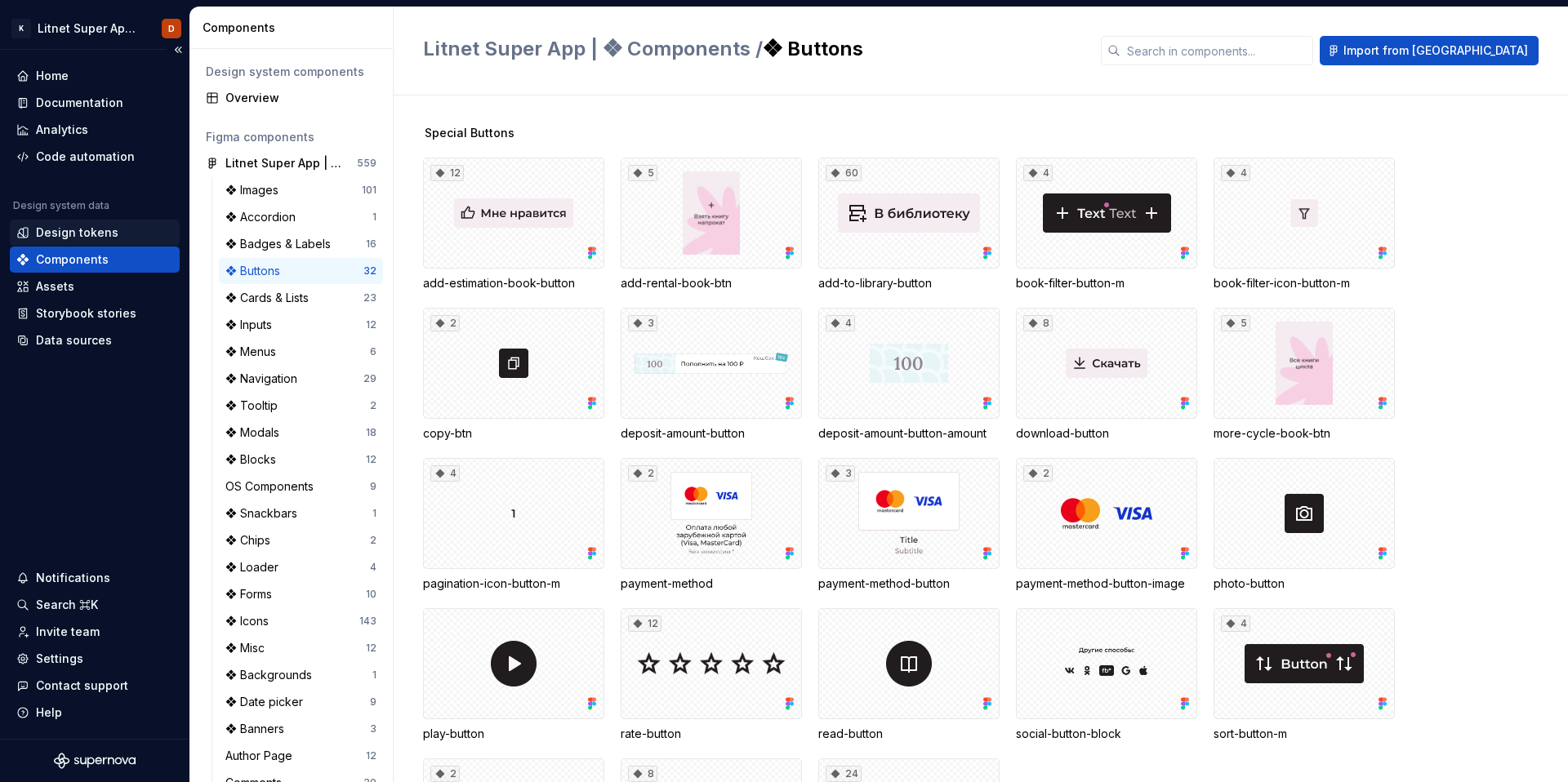 click on "Design tokens" at bounding box center (77, 233) 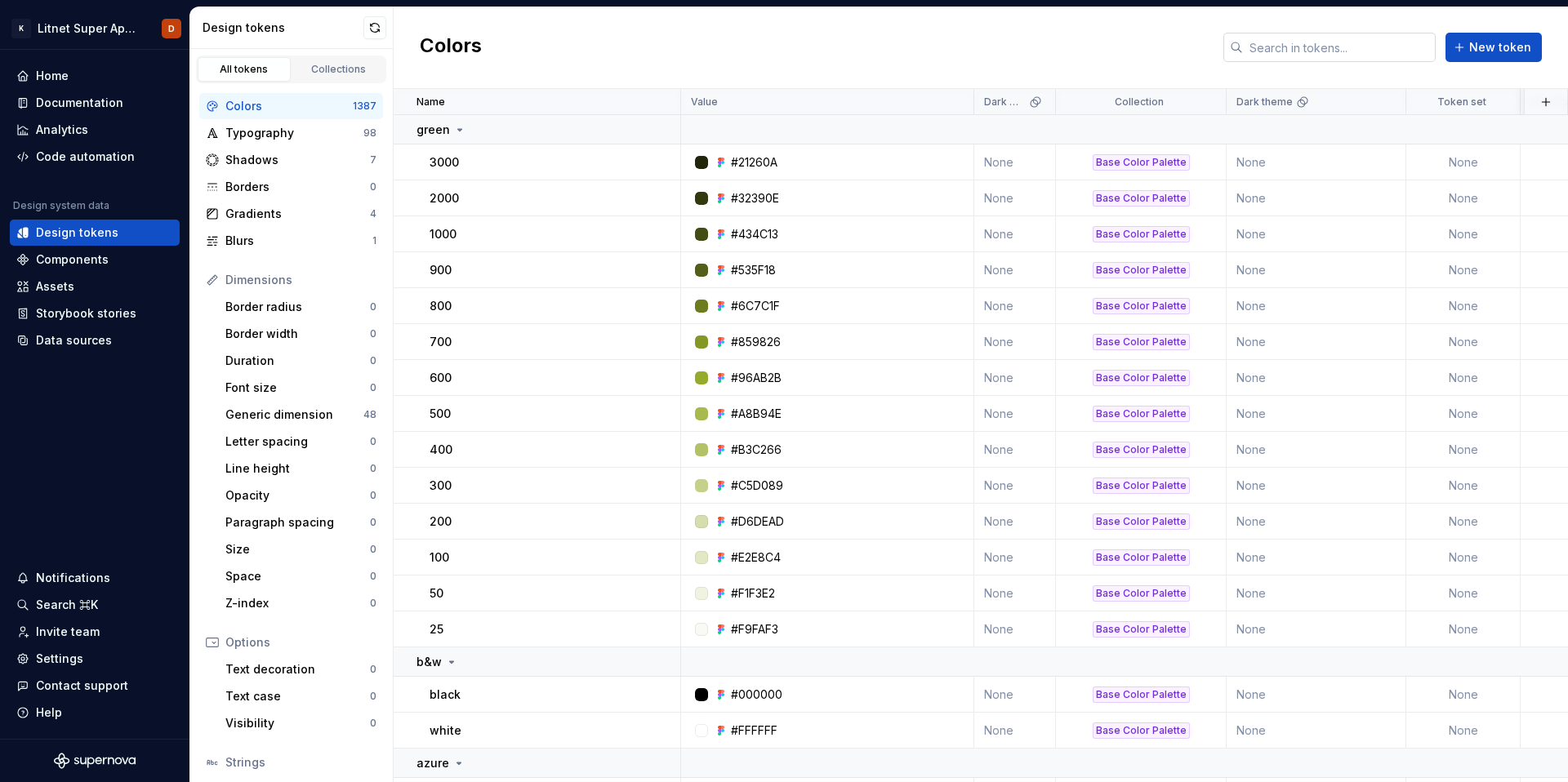 click at bounding box center [1339, 47] 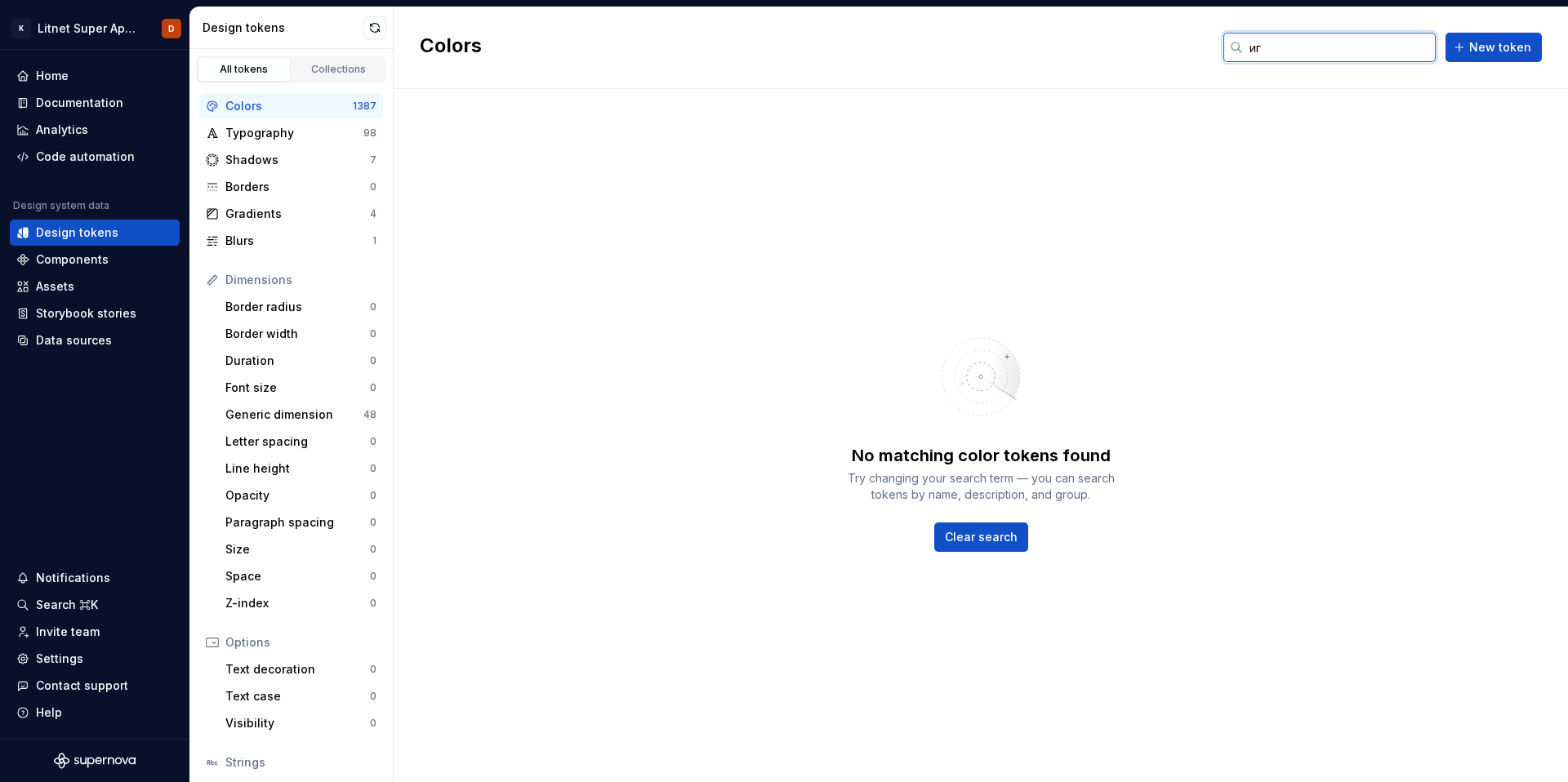 type on "и" 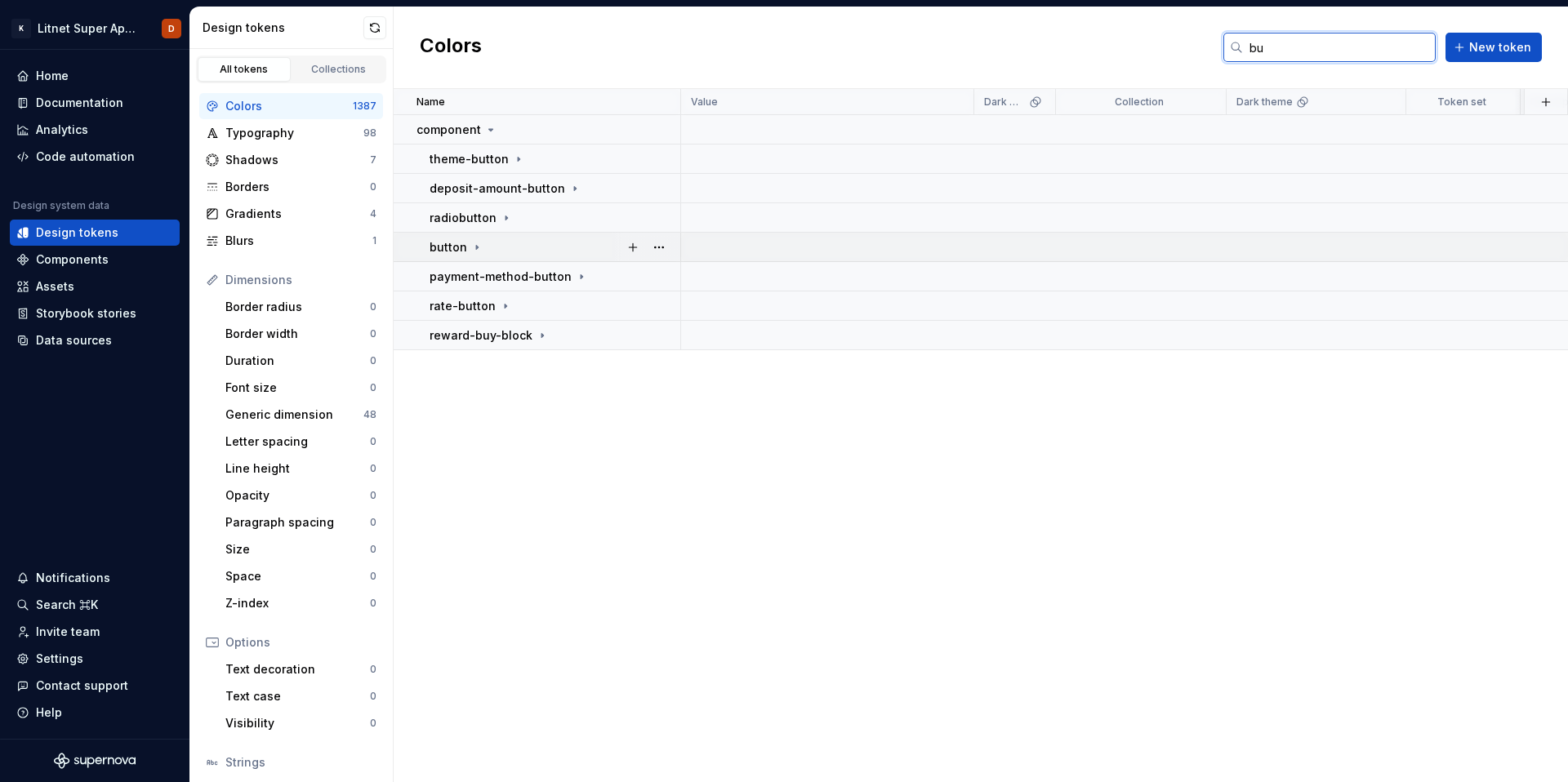 type on "bu" 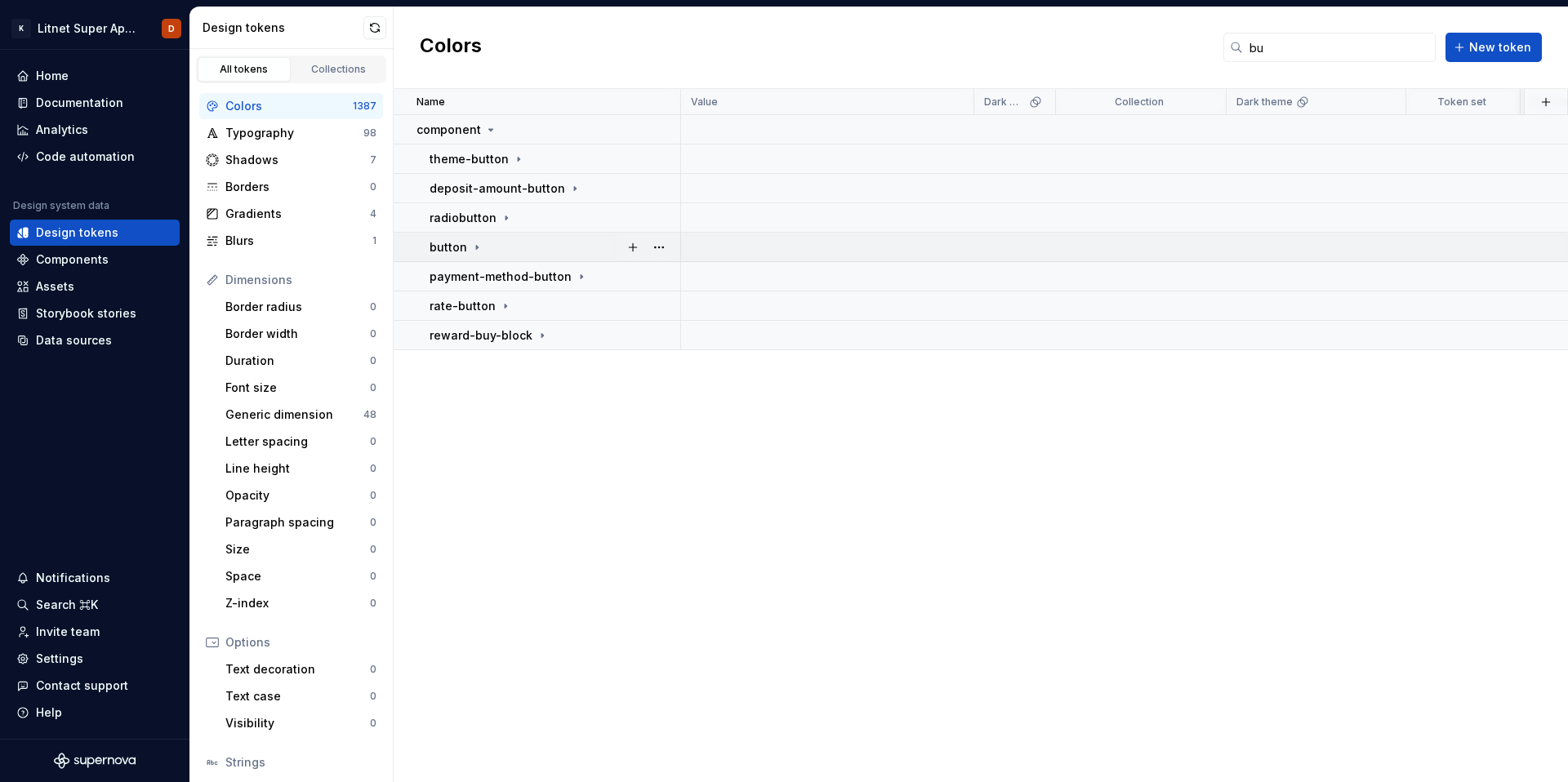 click 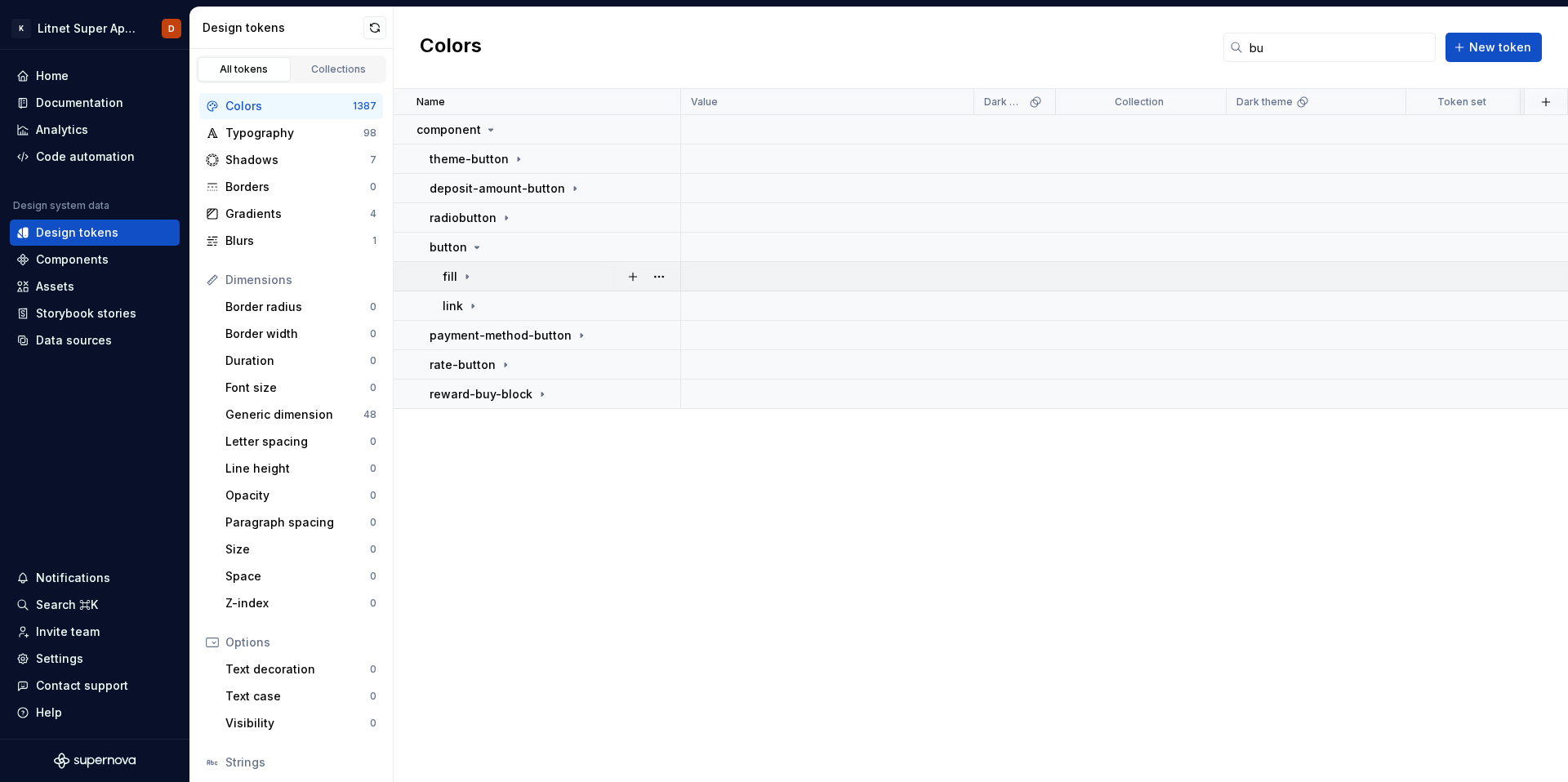 click 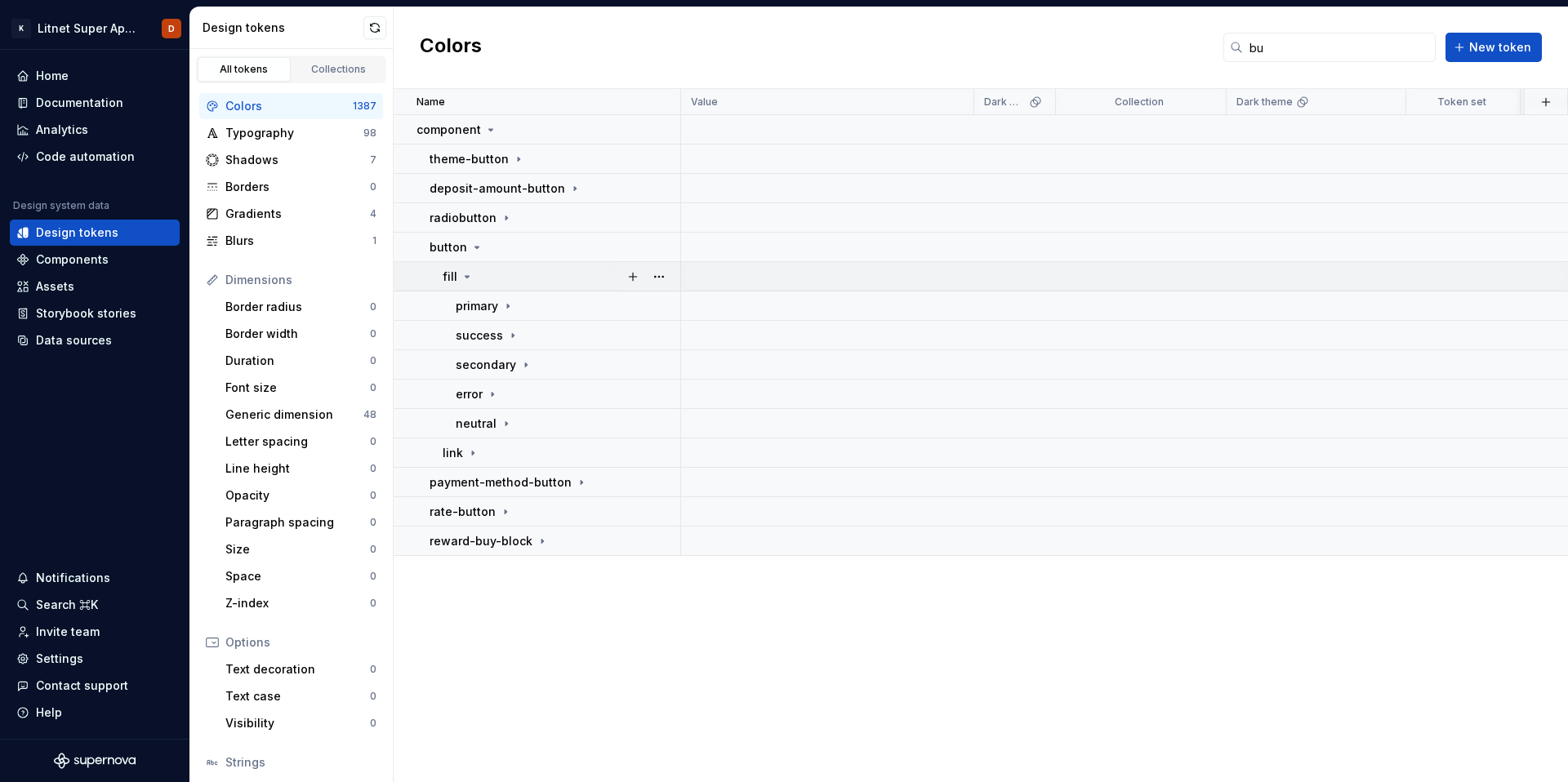 click 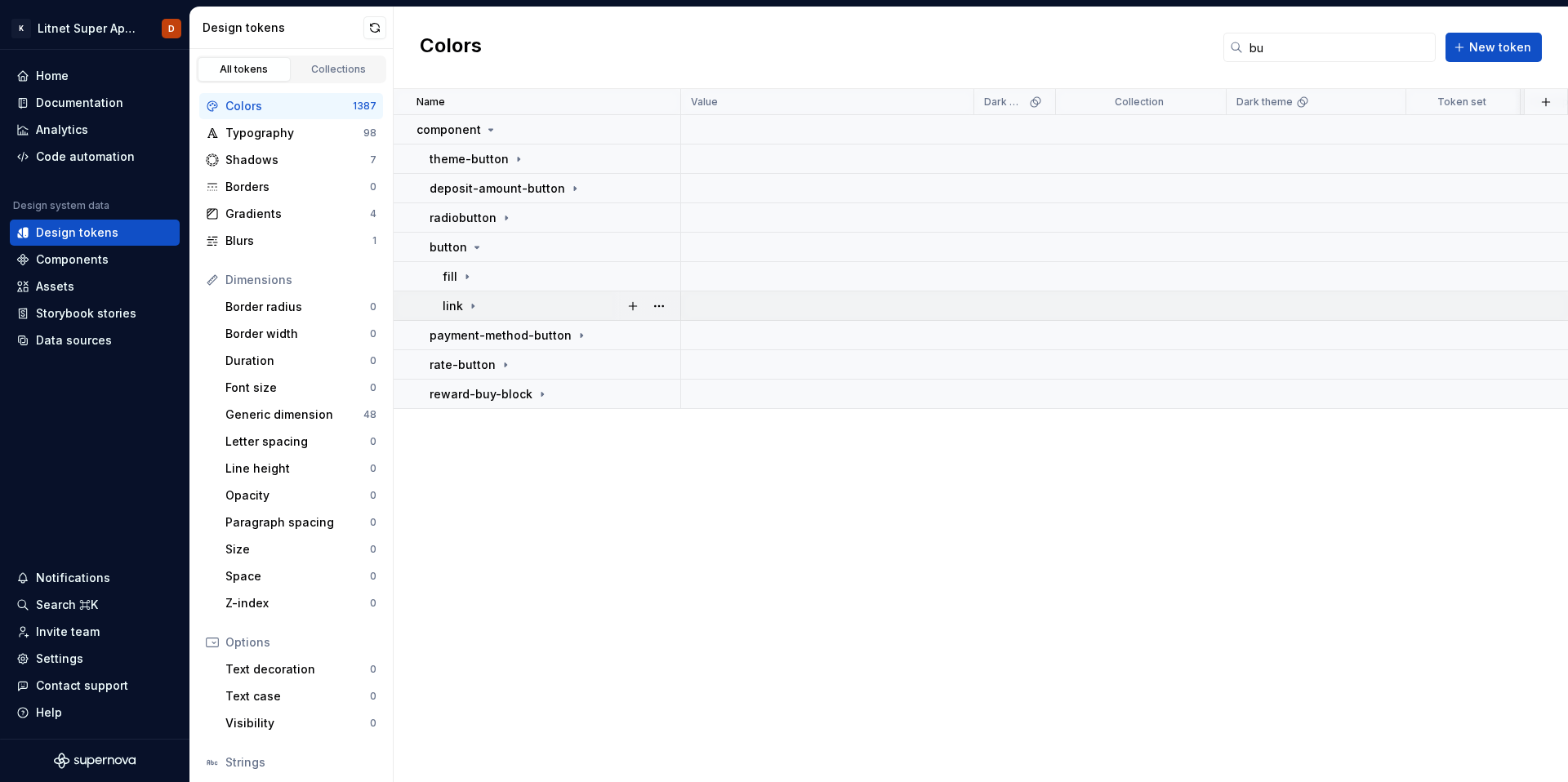 click 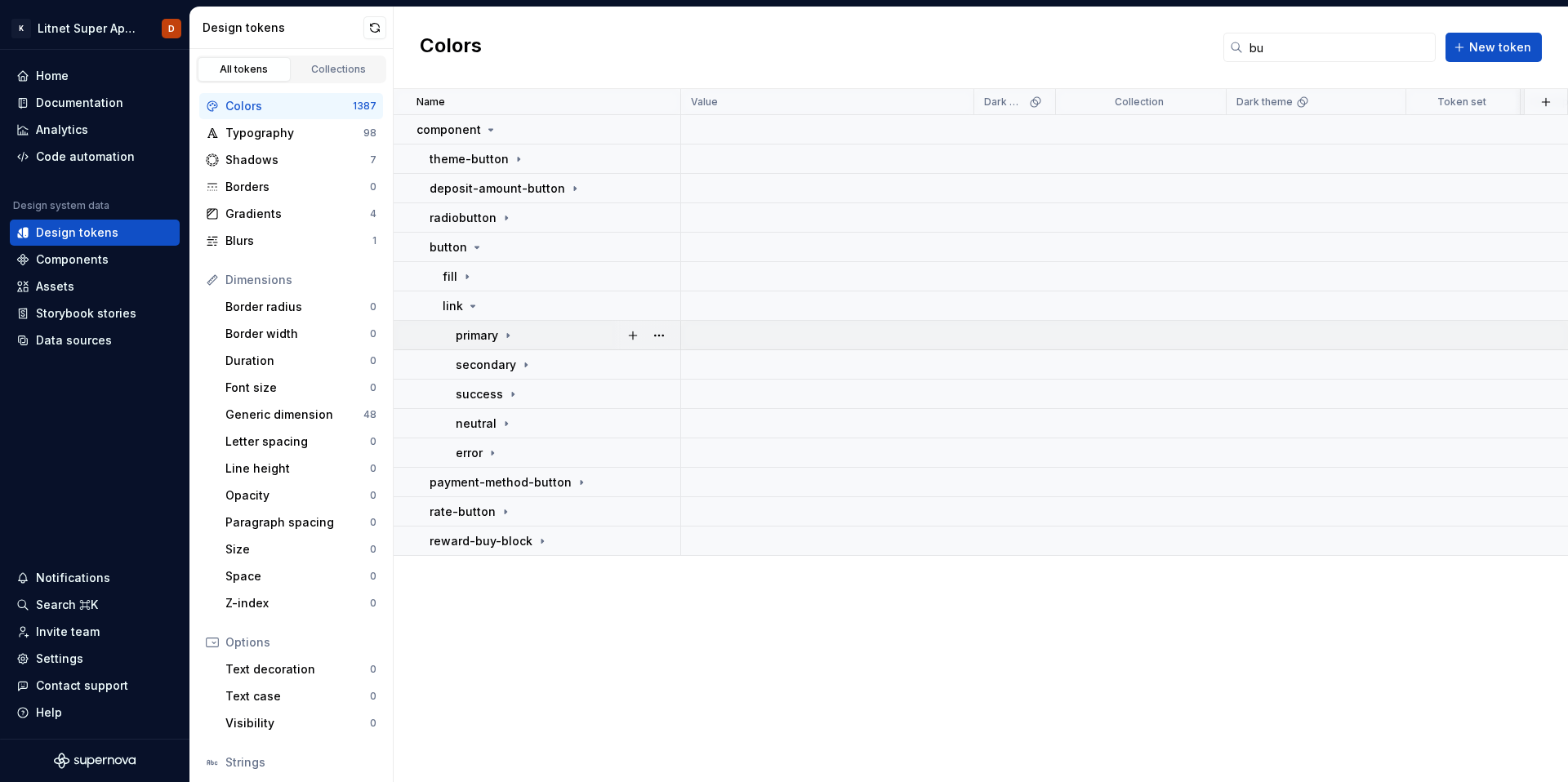 click 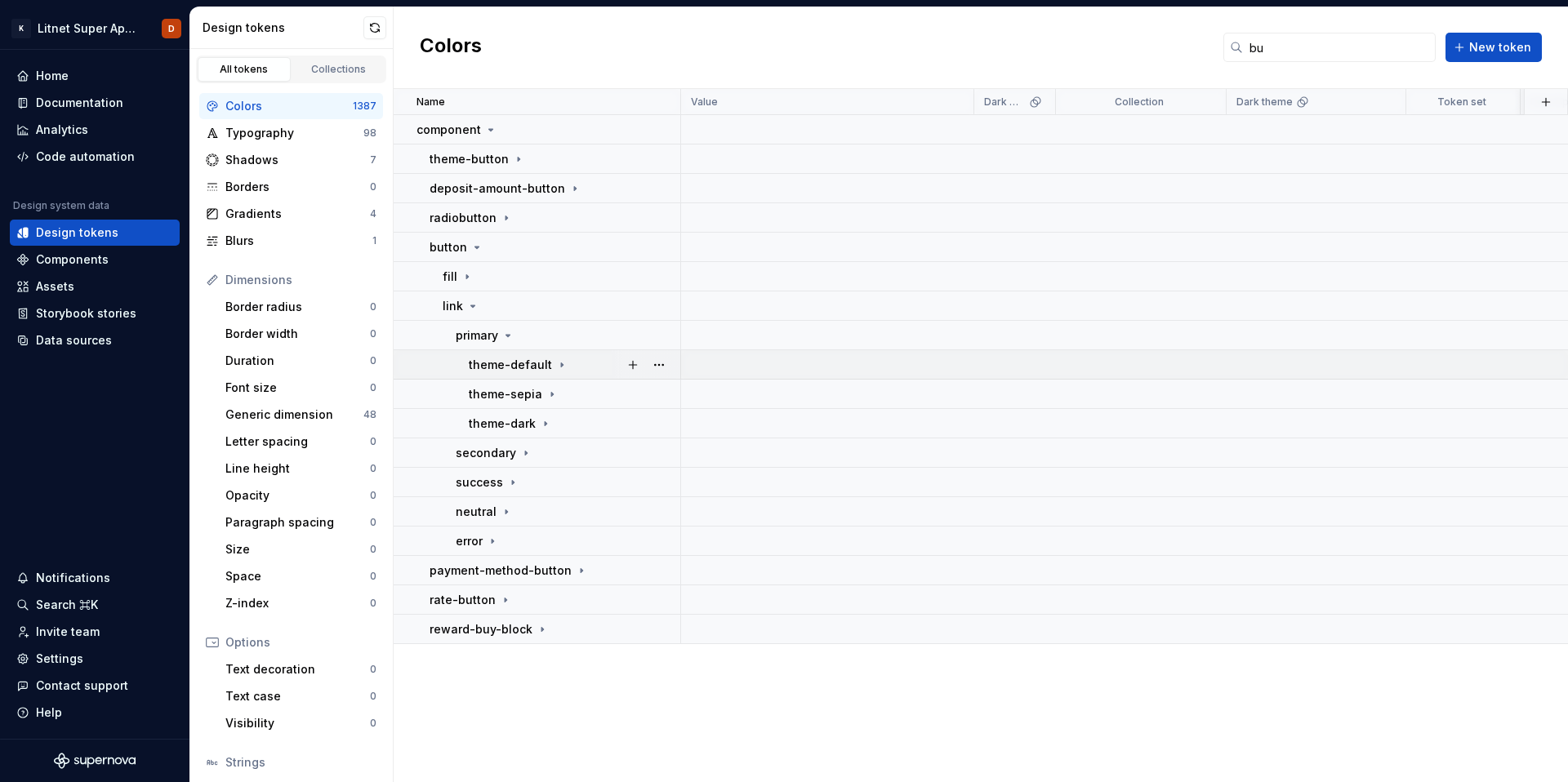 click 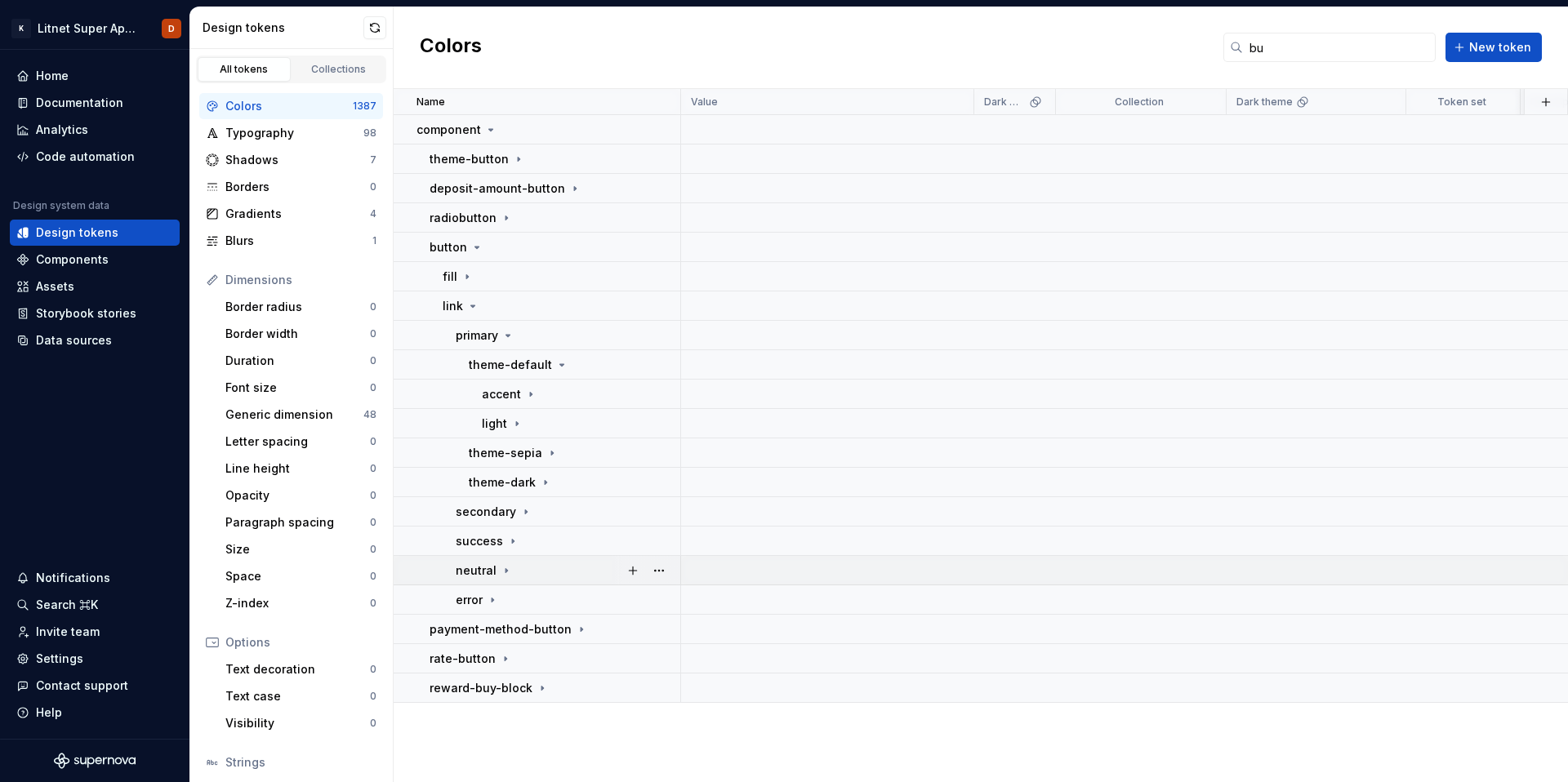 click 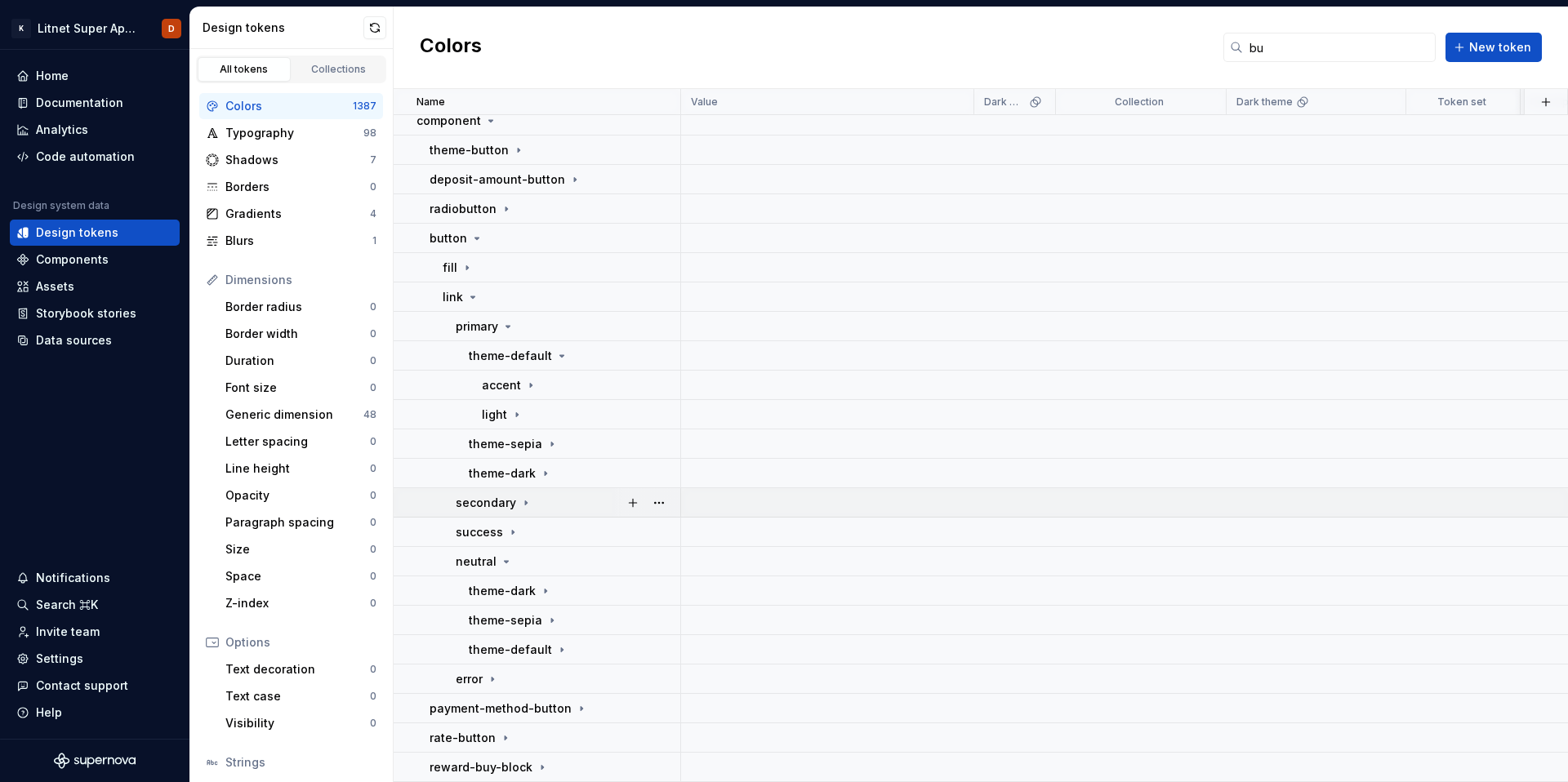 scroll, scrollTop: 18, scrollLeft: 0, axis: vertical 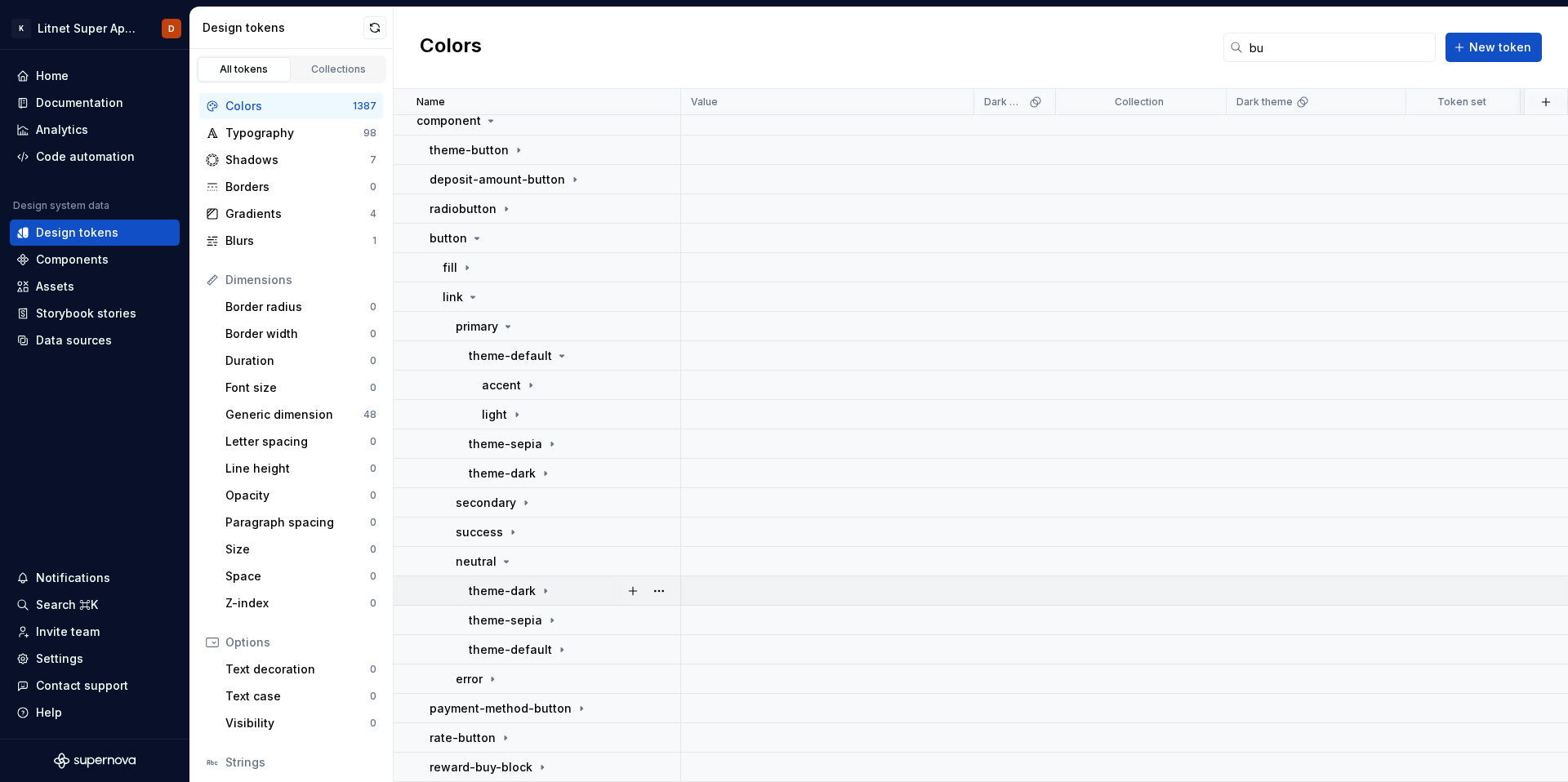 click 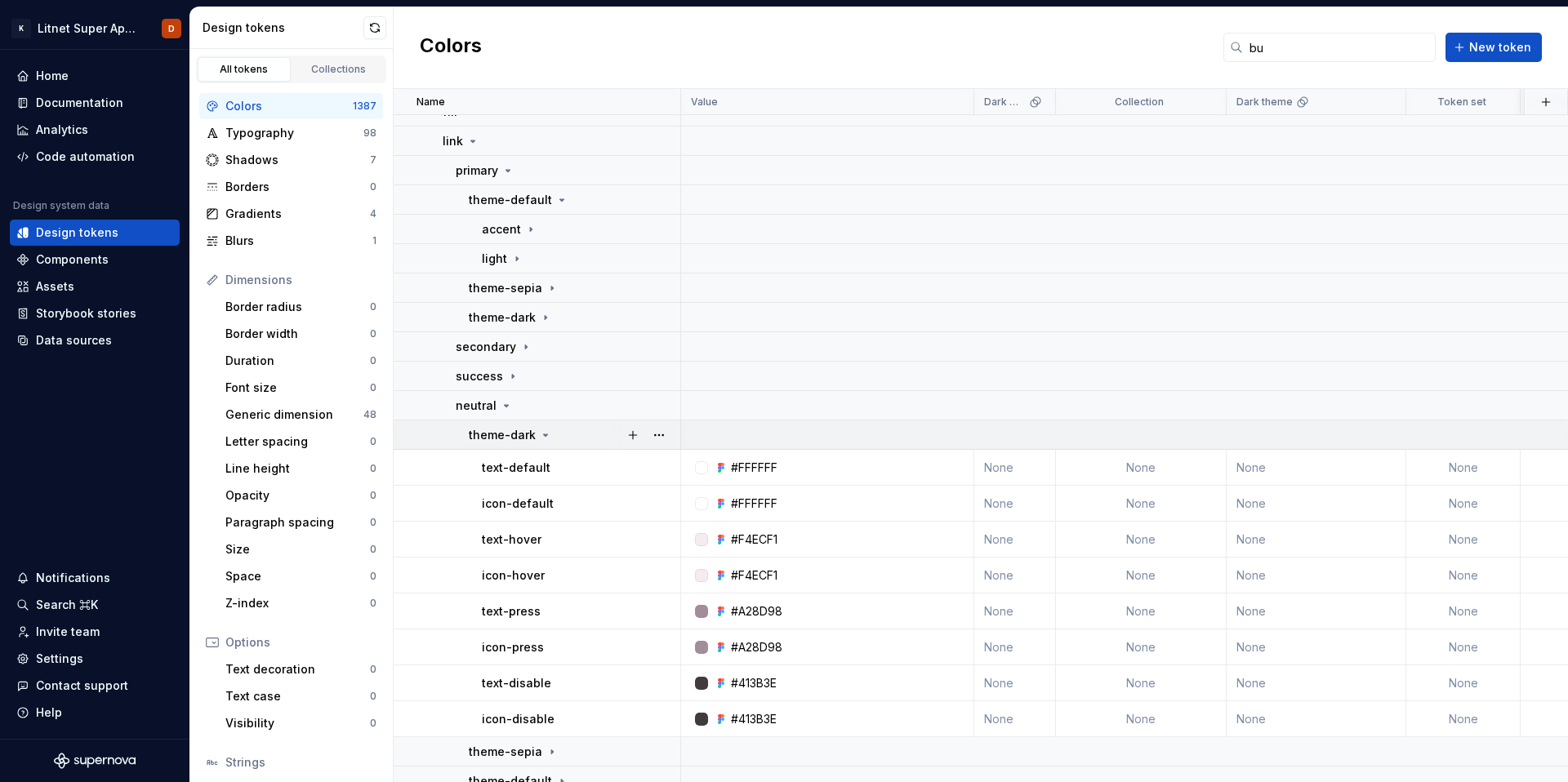 scroll, scrollTop: 184, scrollLeft: 0, axis: vertical 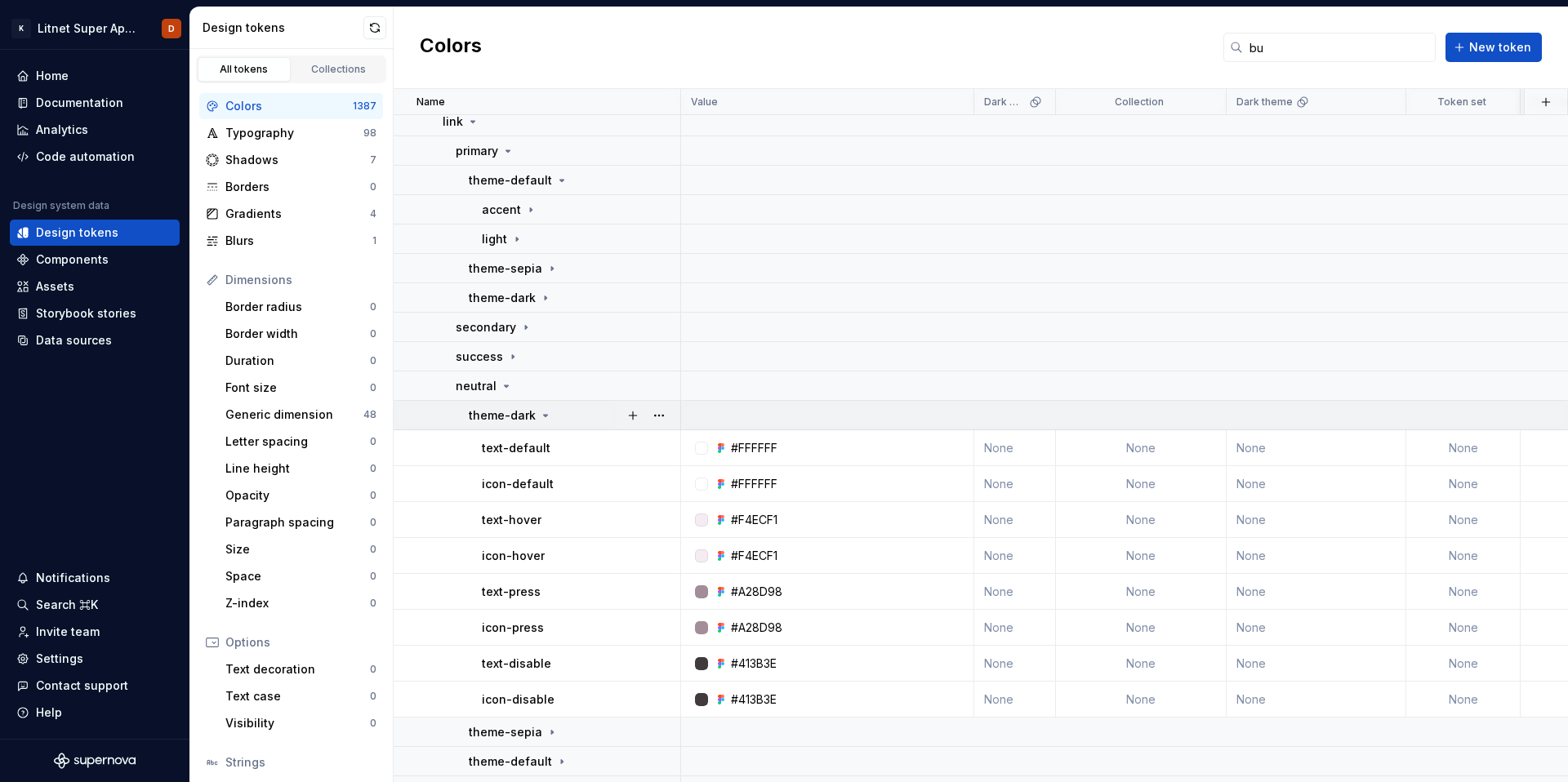 click 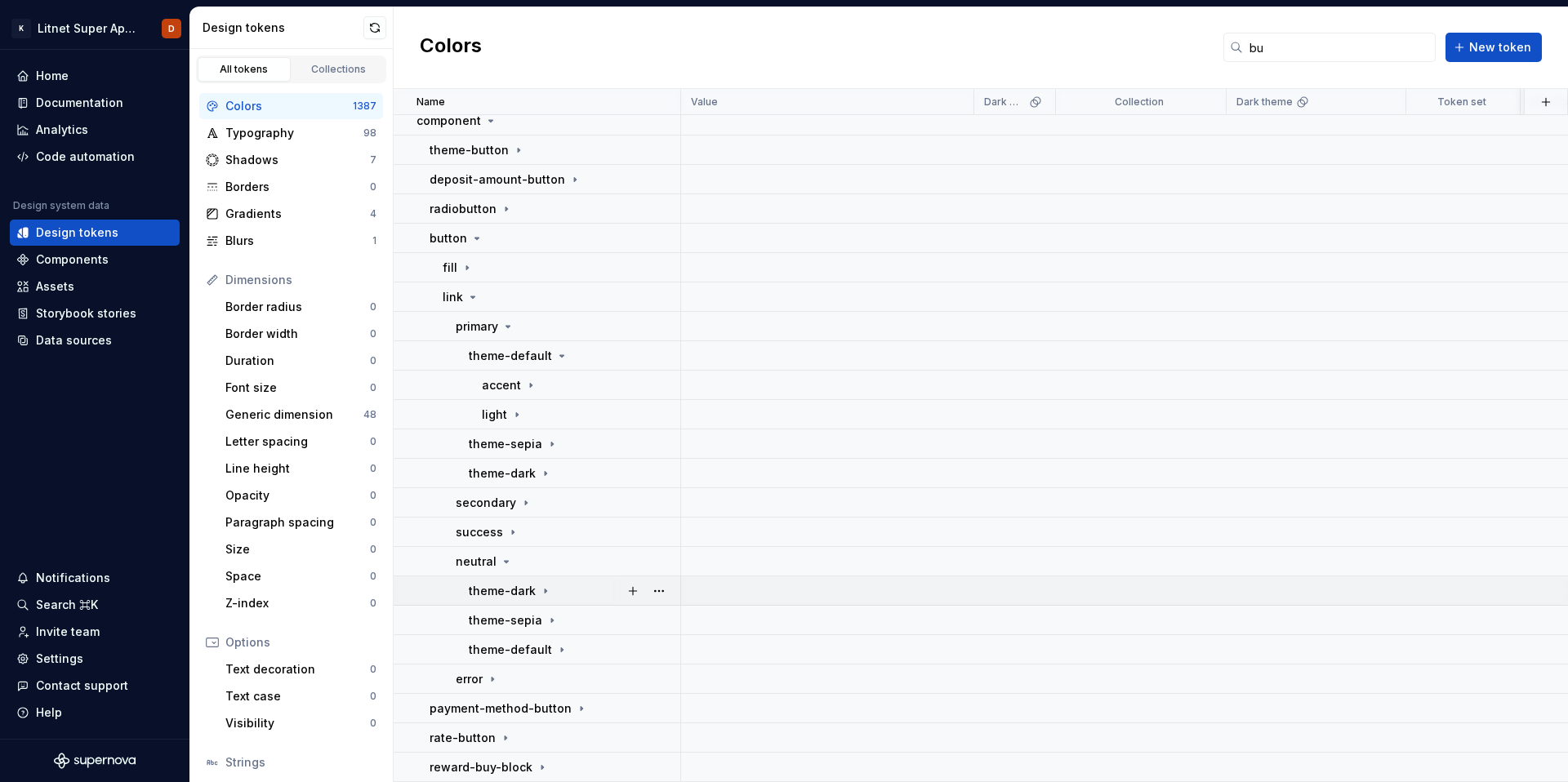 scroll, scrollTop: 18, scrollLeft: 0, axis: vertical 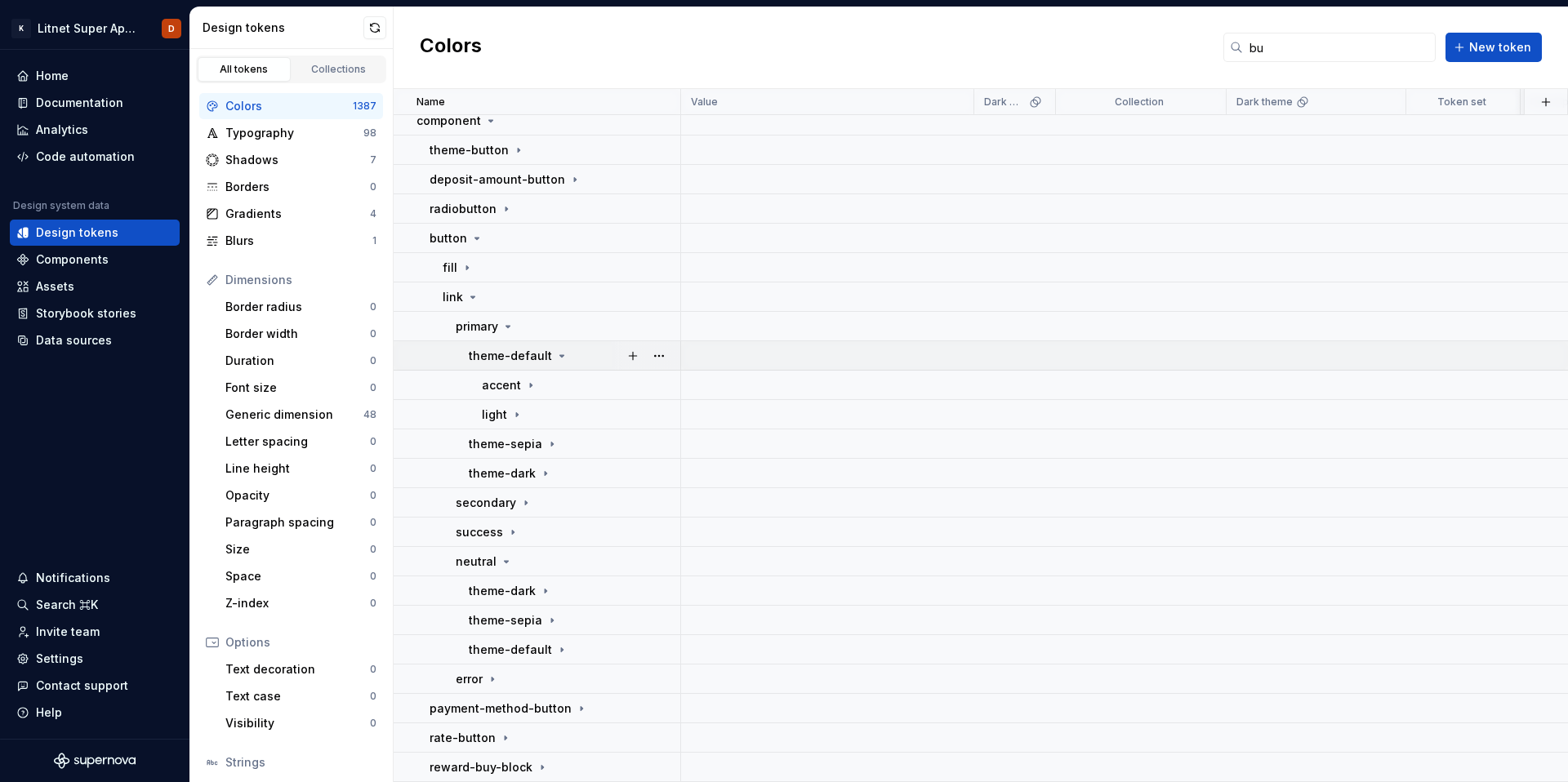 click 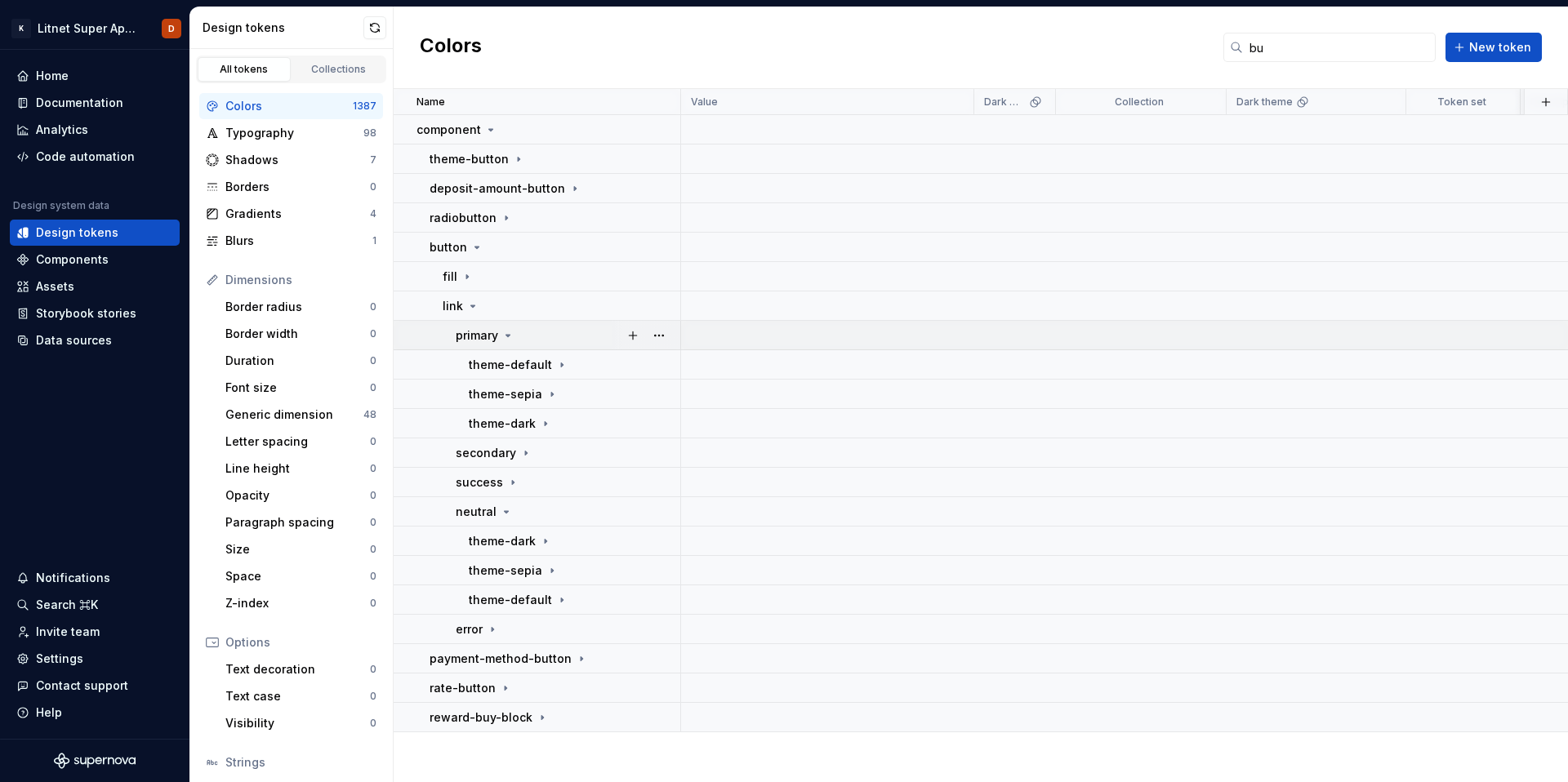 click 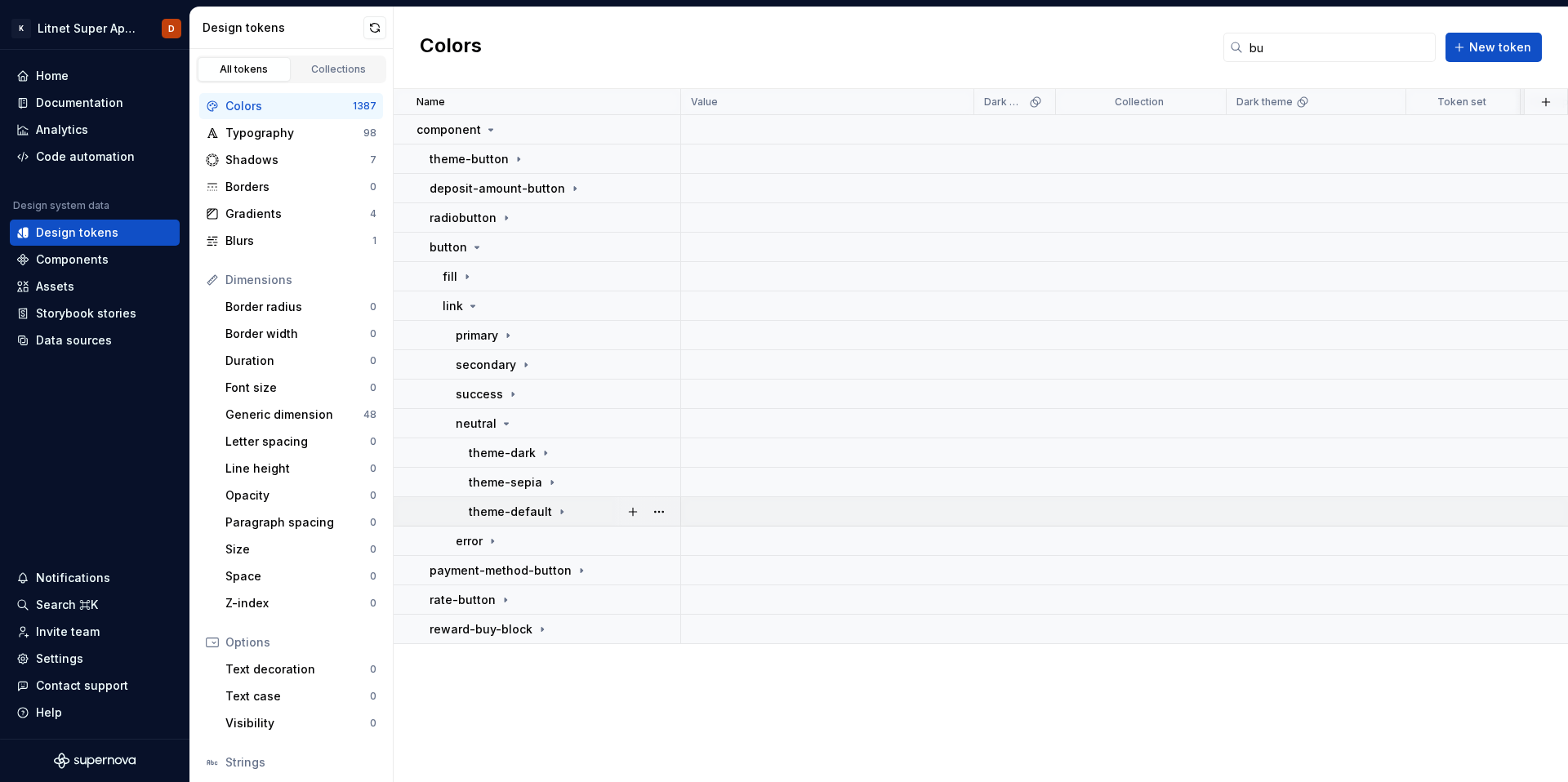 click 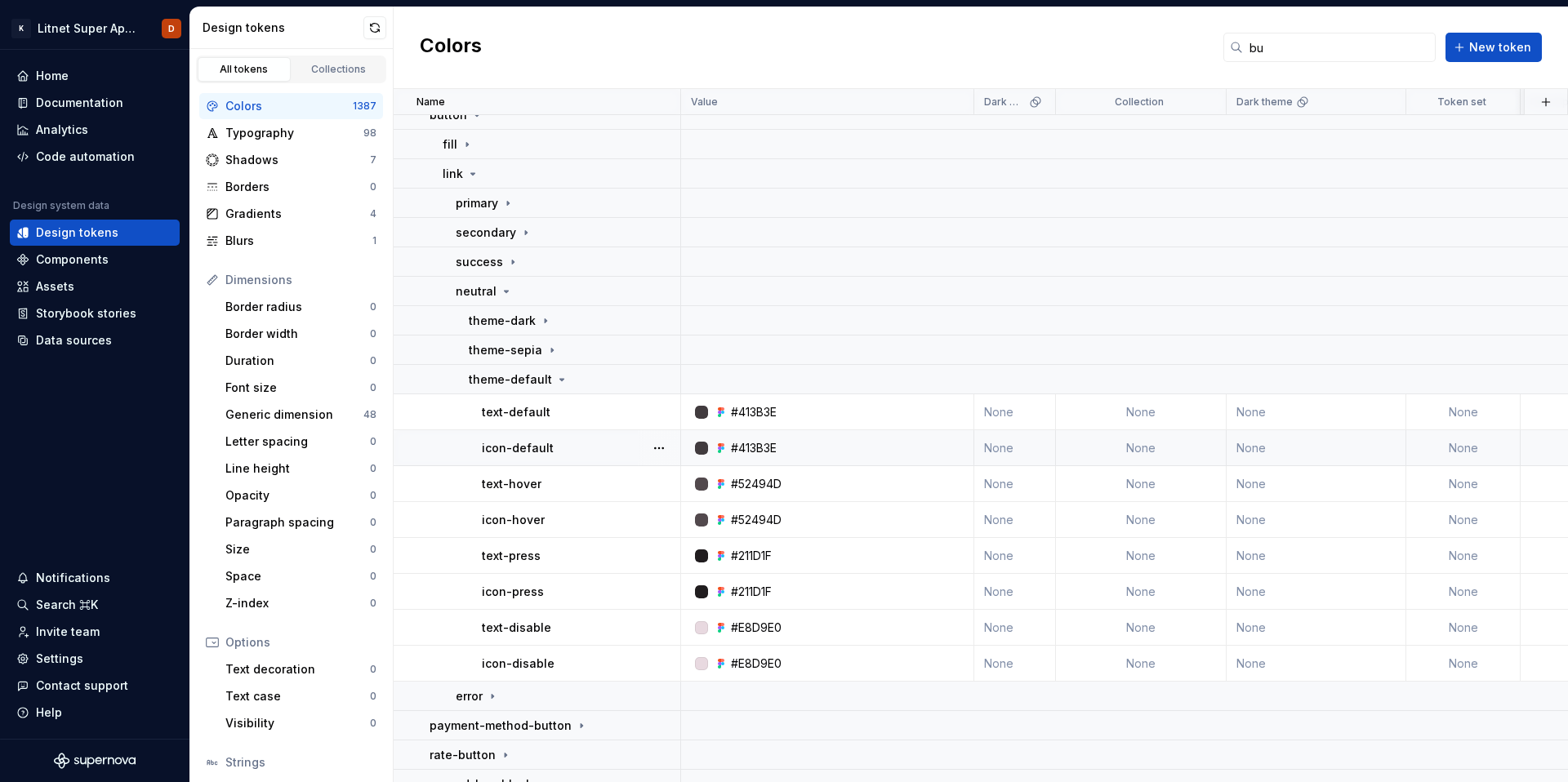 scroll, scrollTop: 136, scrollLeft: 0, axis: vertical 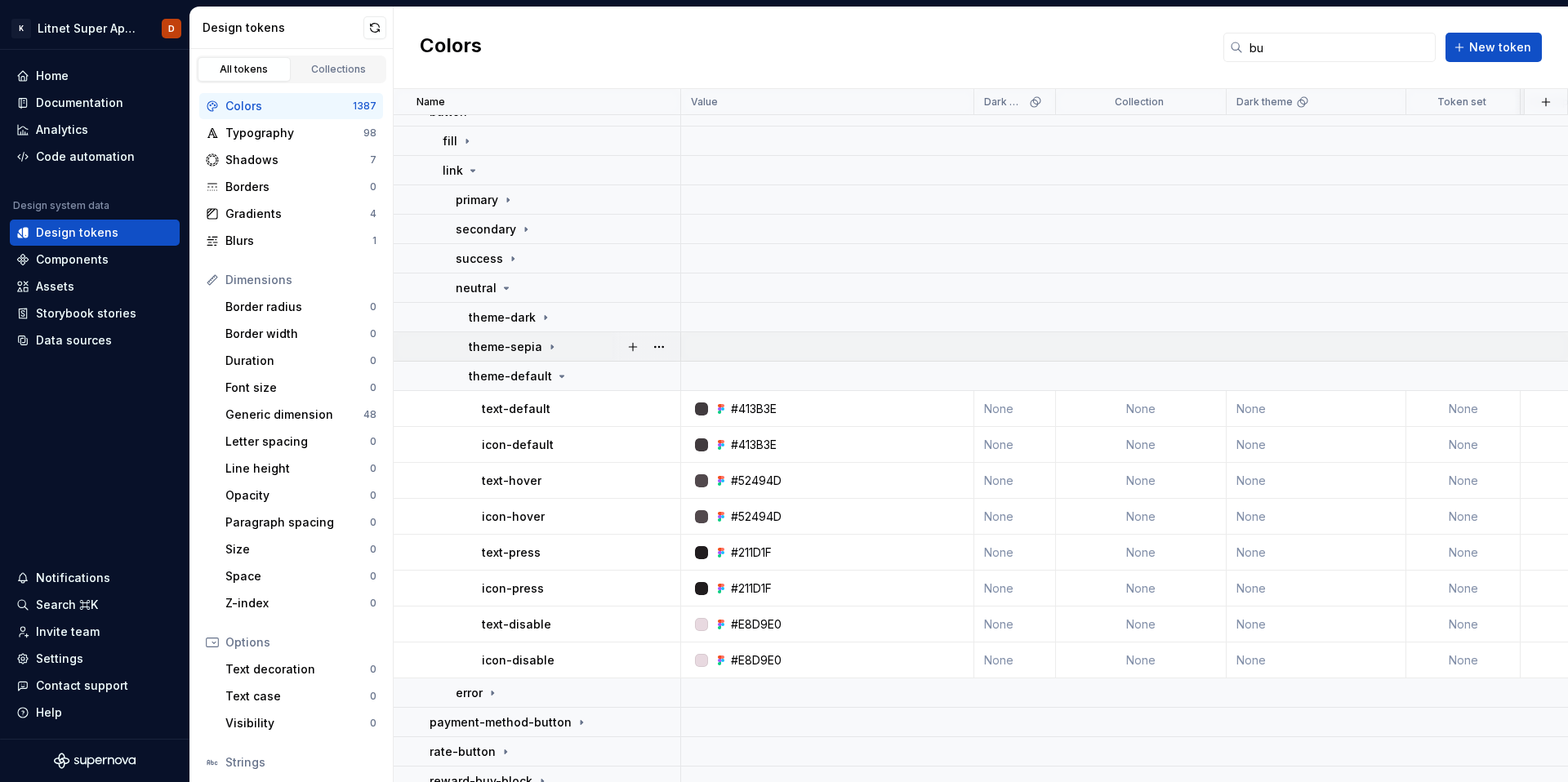 click 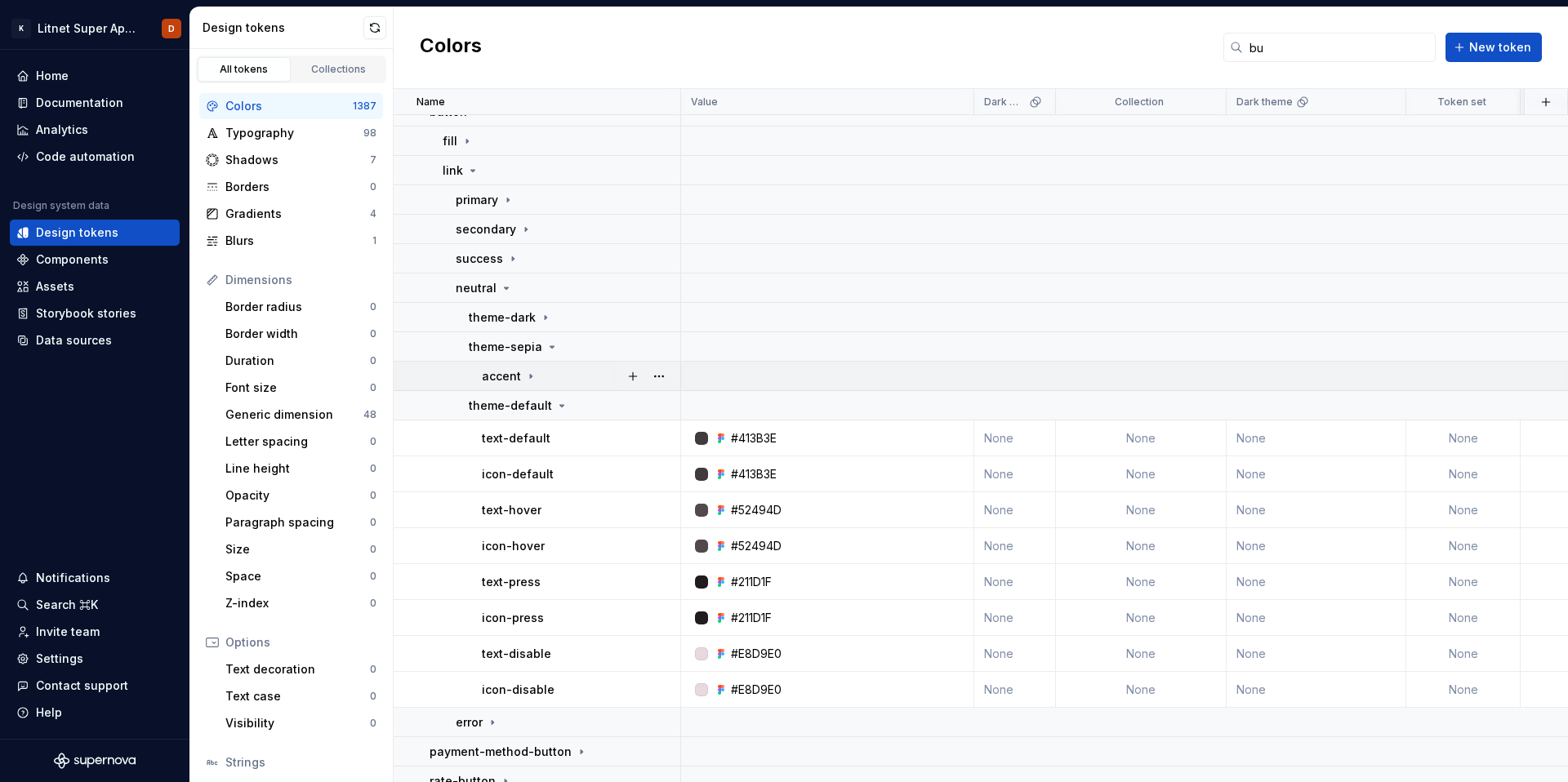 click 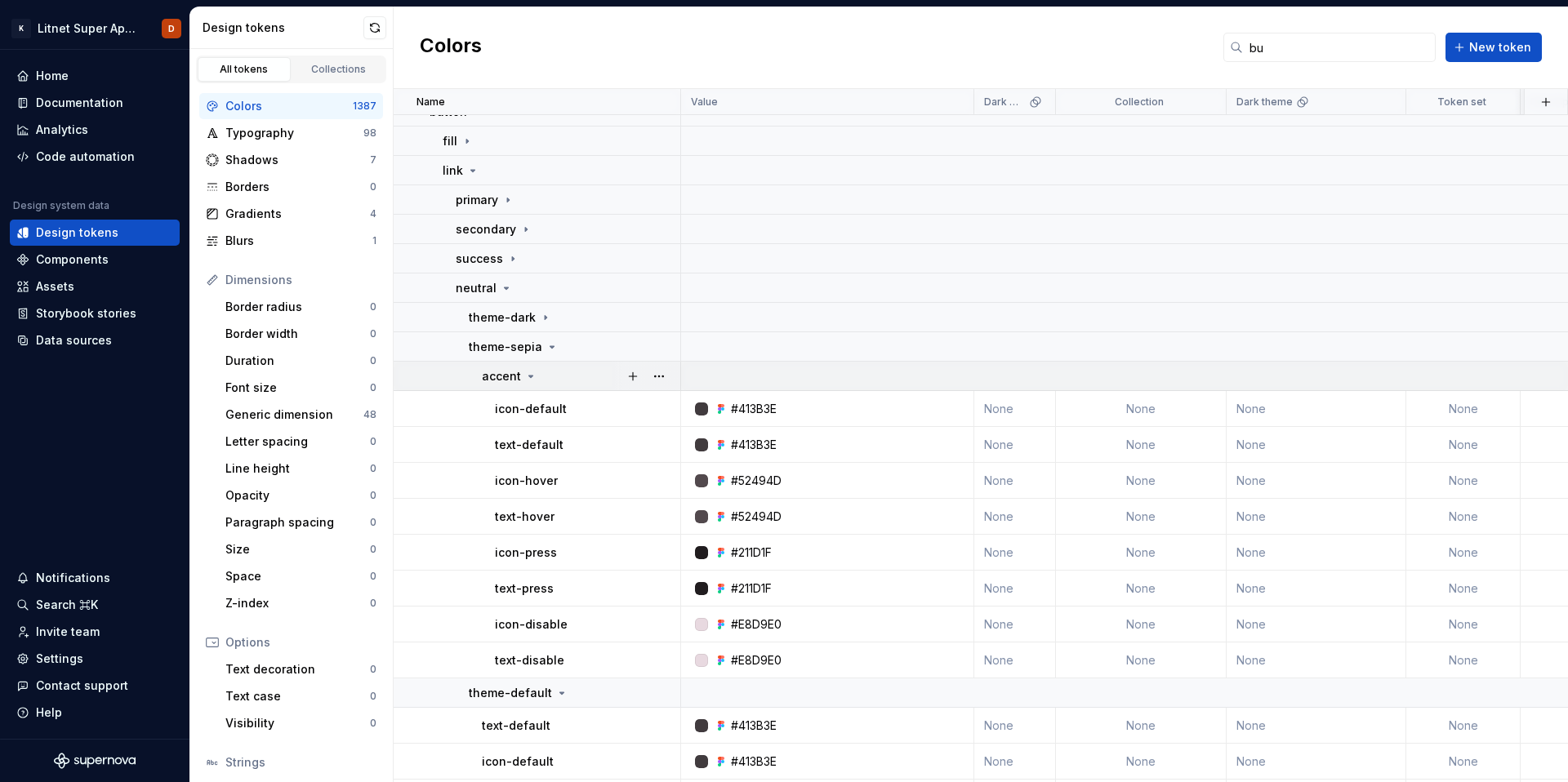 click 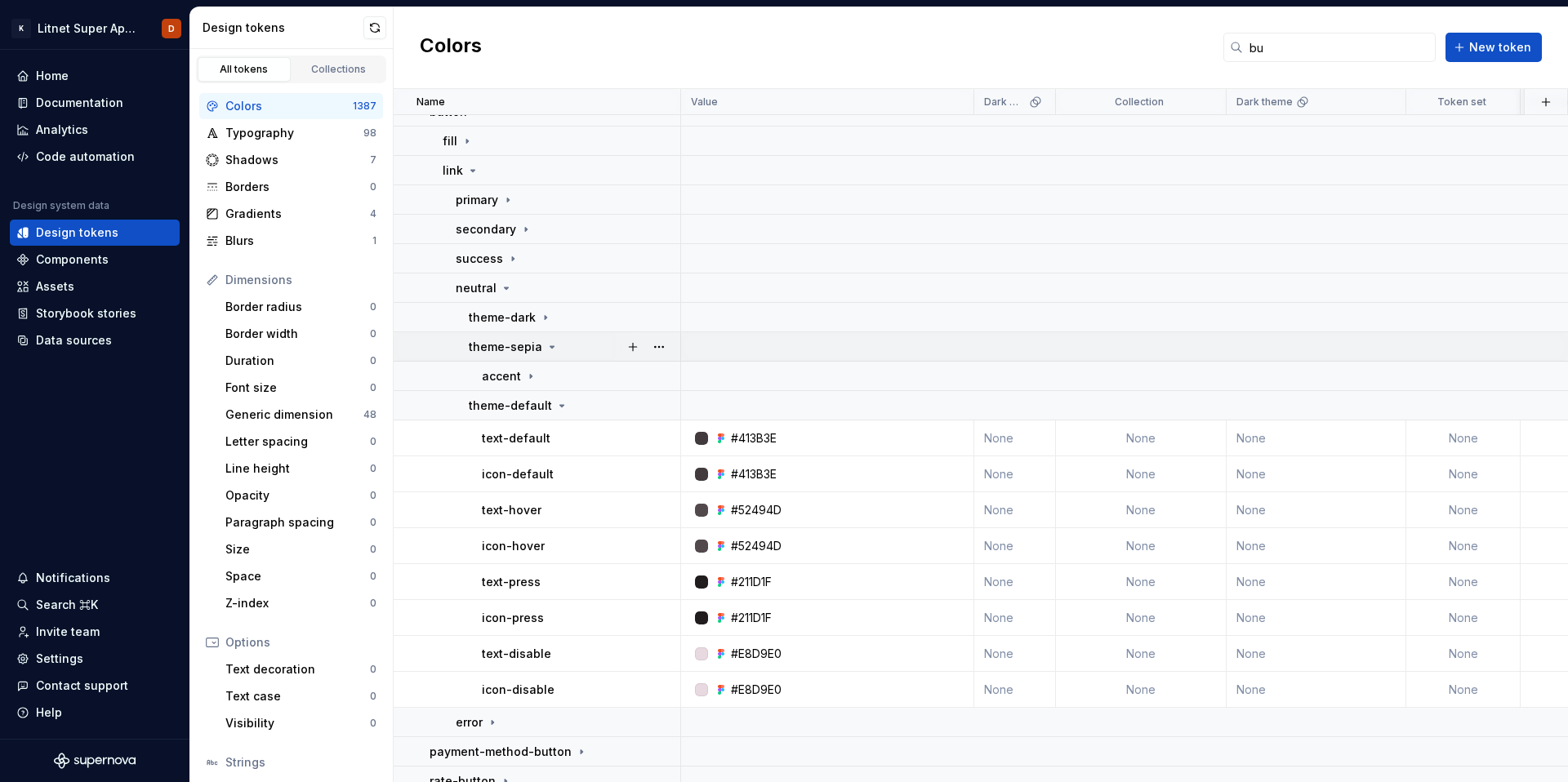 click 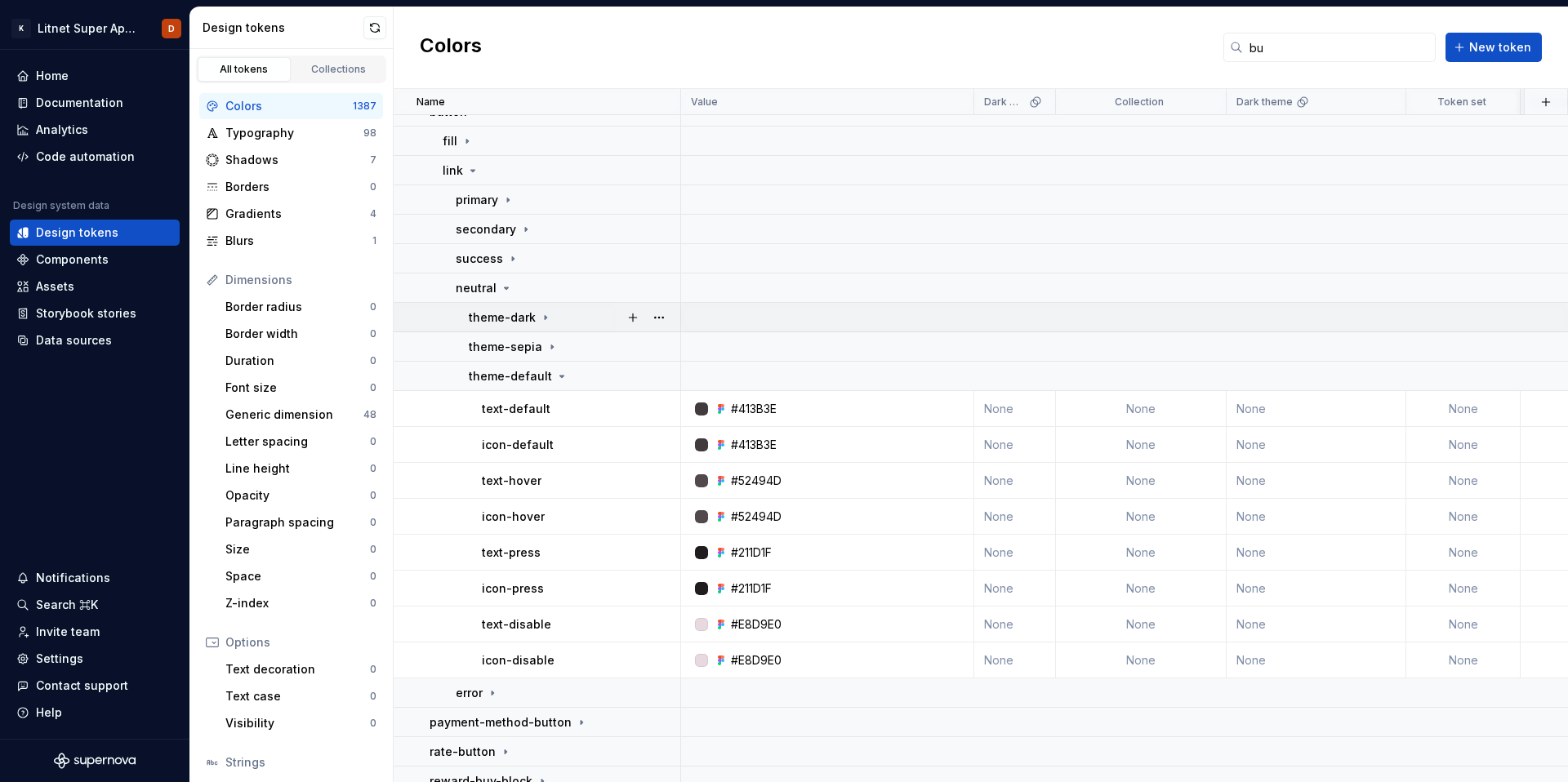 click 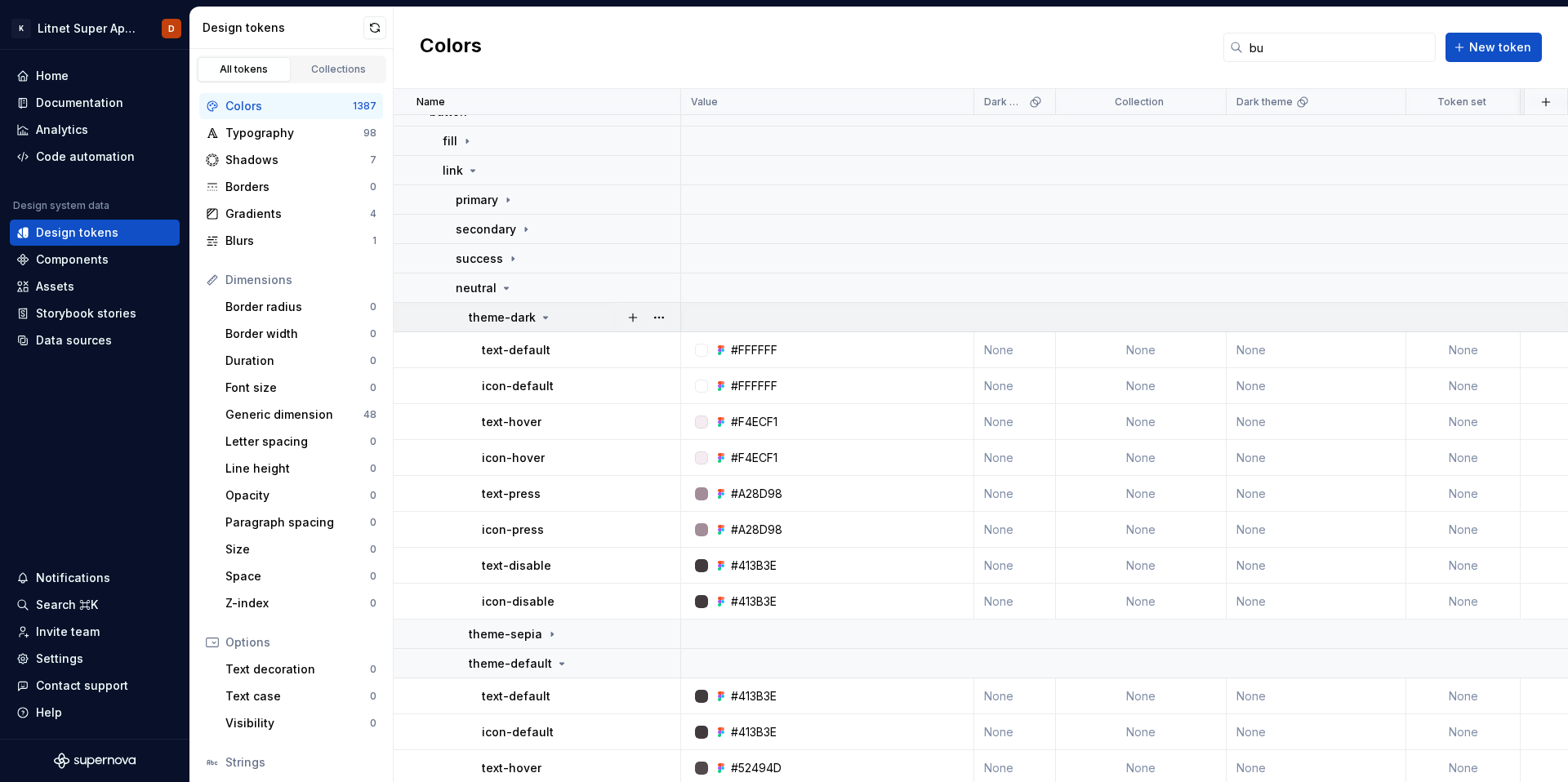 click 